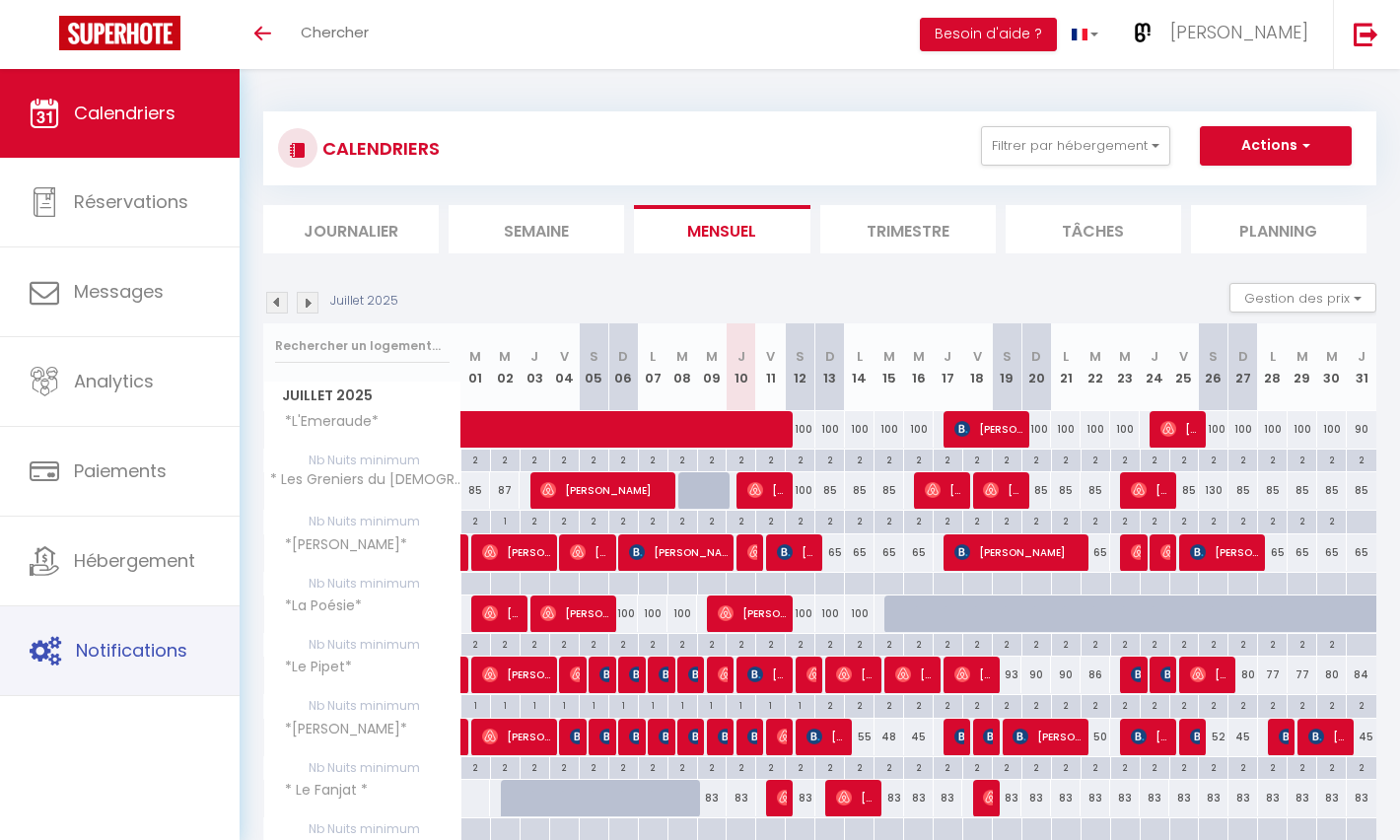 click on "Notifications" at bounding box center (131, 650) 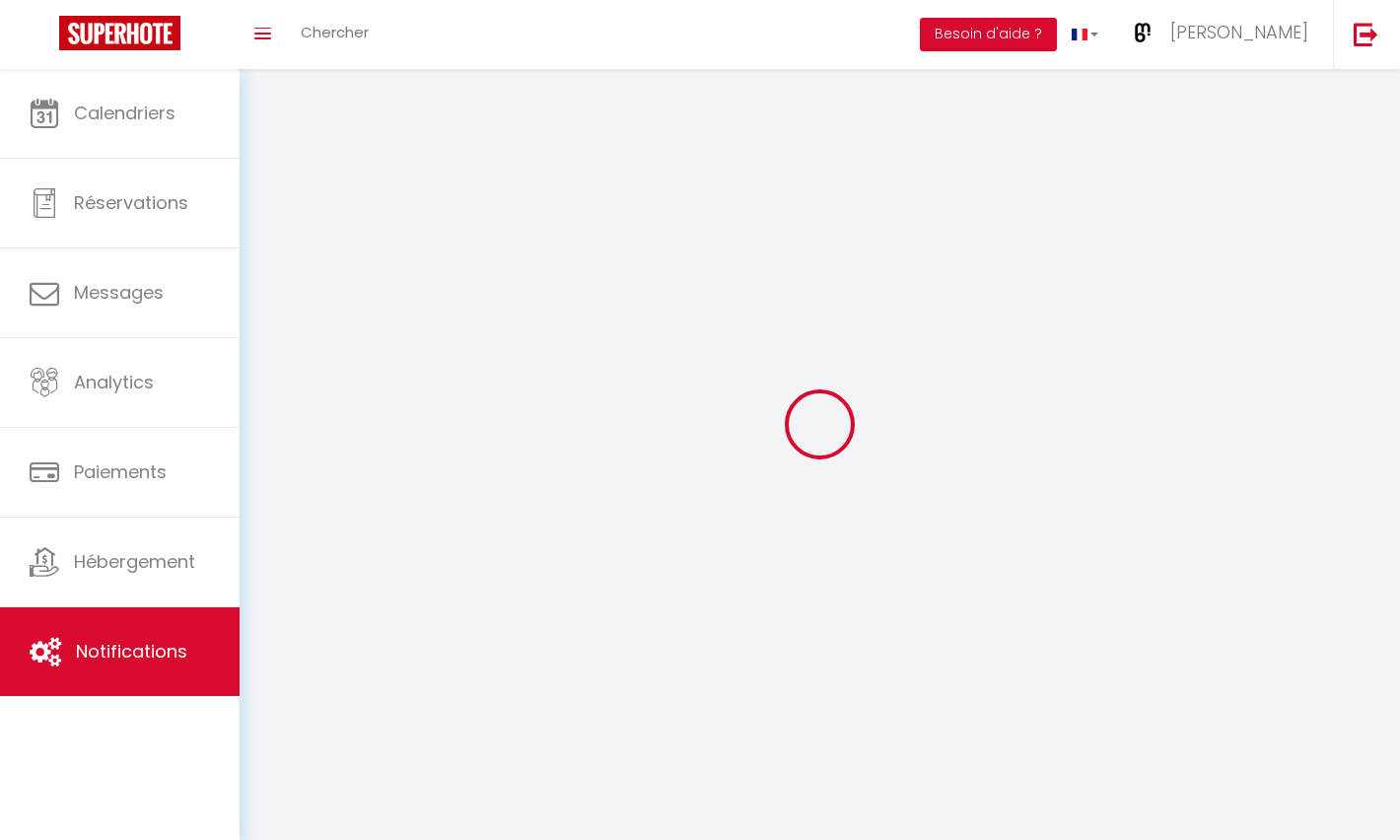 scroll, scrollTop: 0, scrollLeft: 0, axis: both 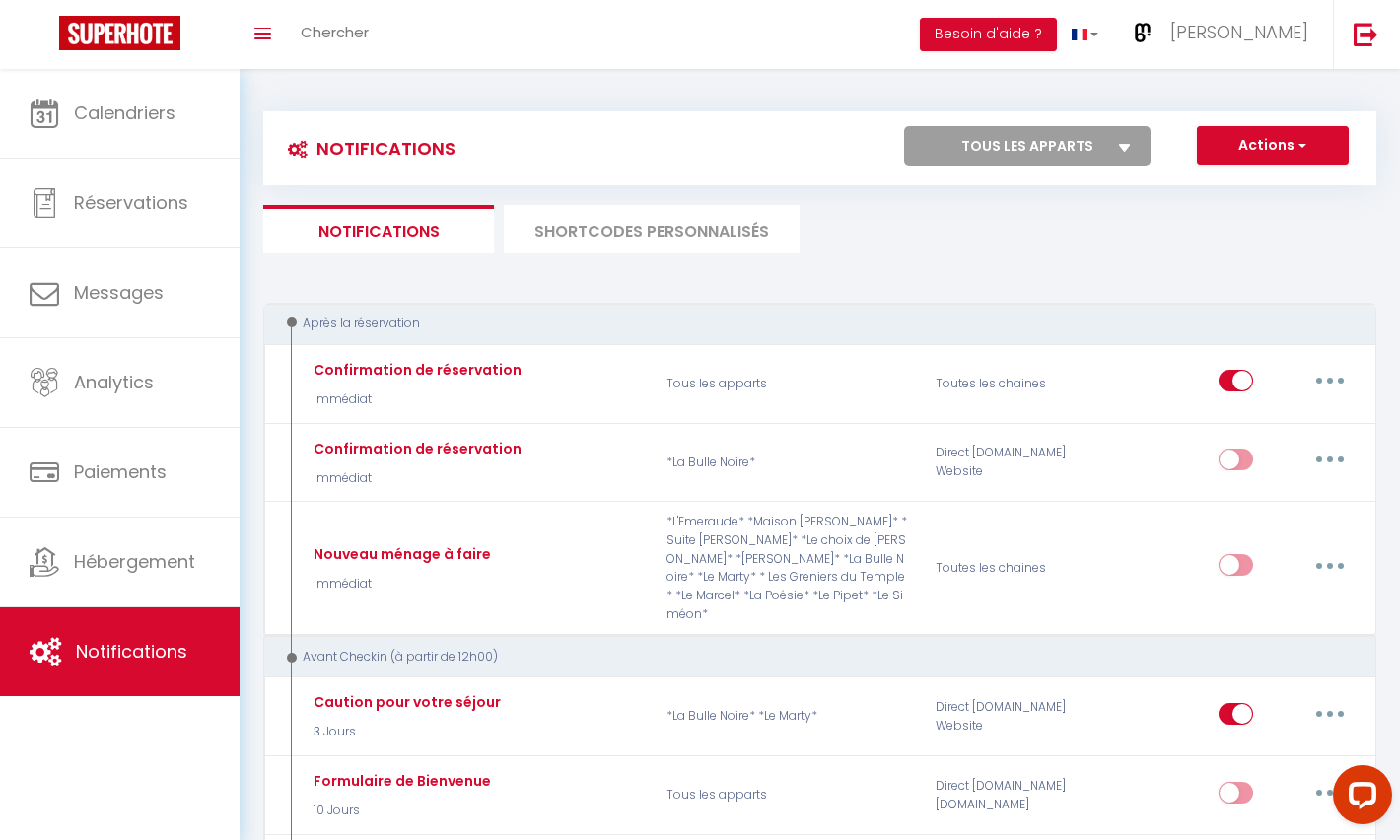 select 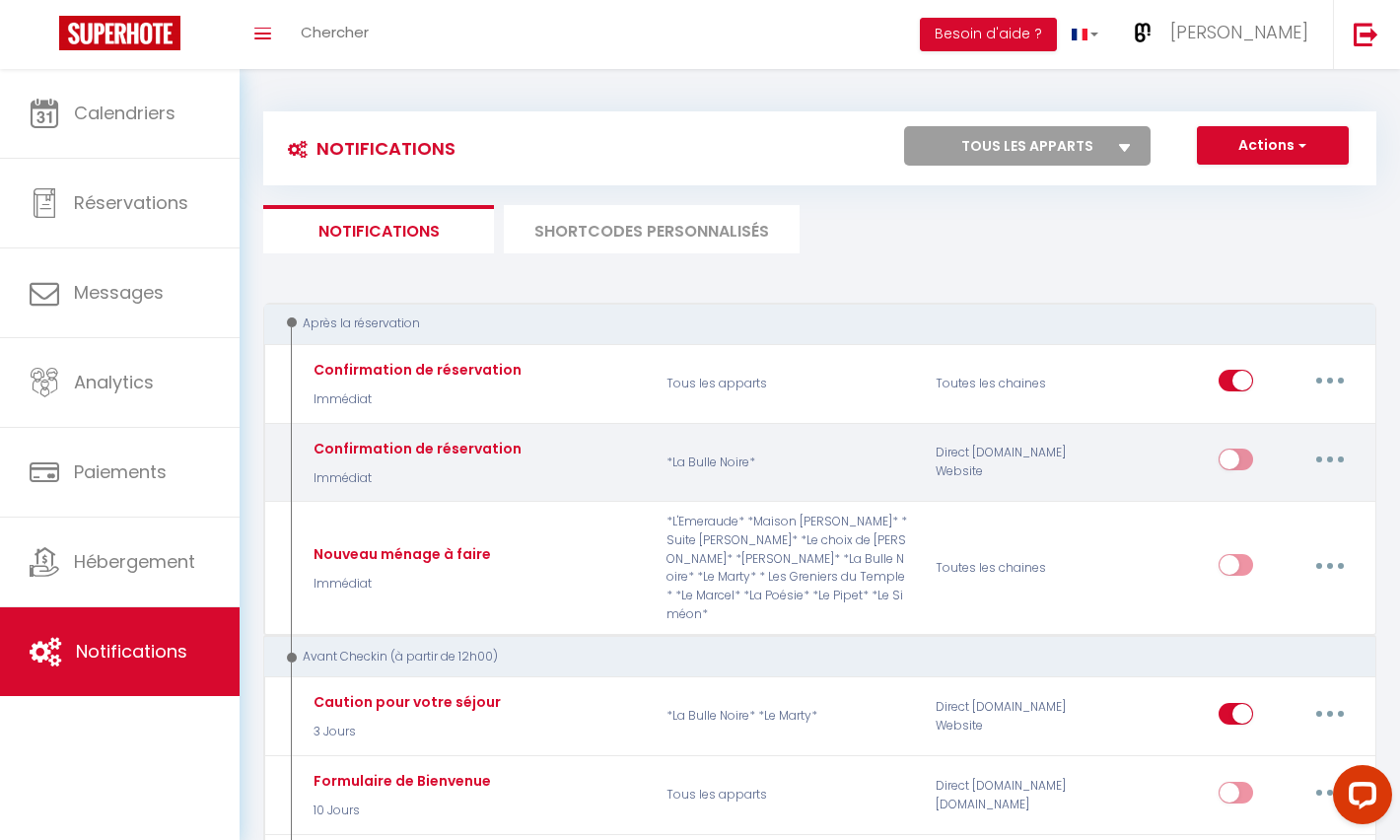 scroll, scrollTop: 0, scrollLeft: 0, axis: both 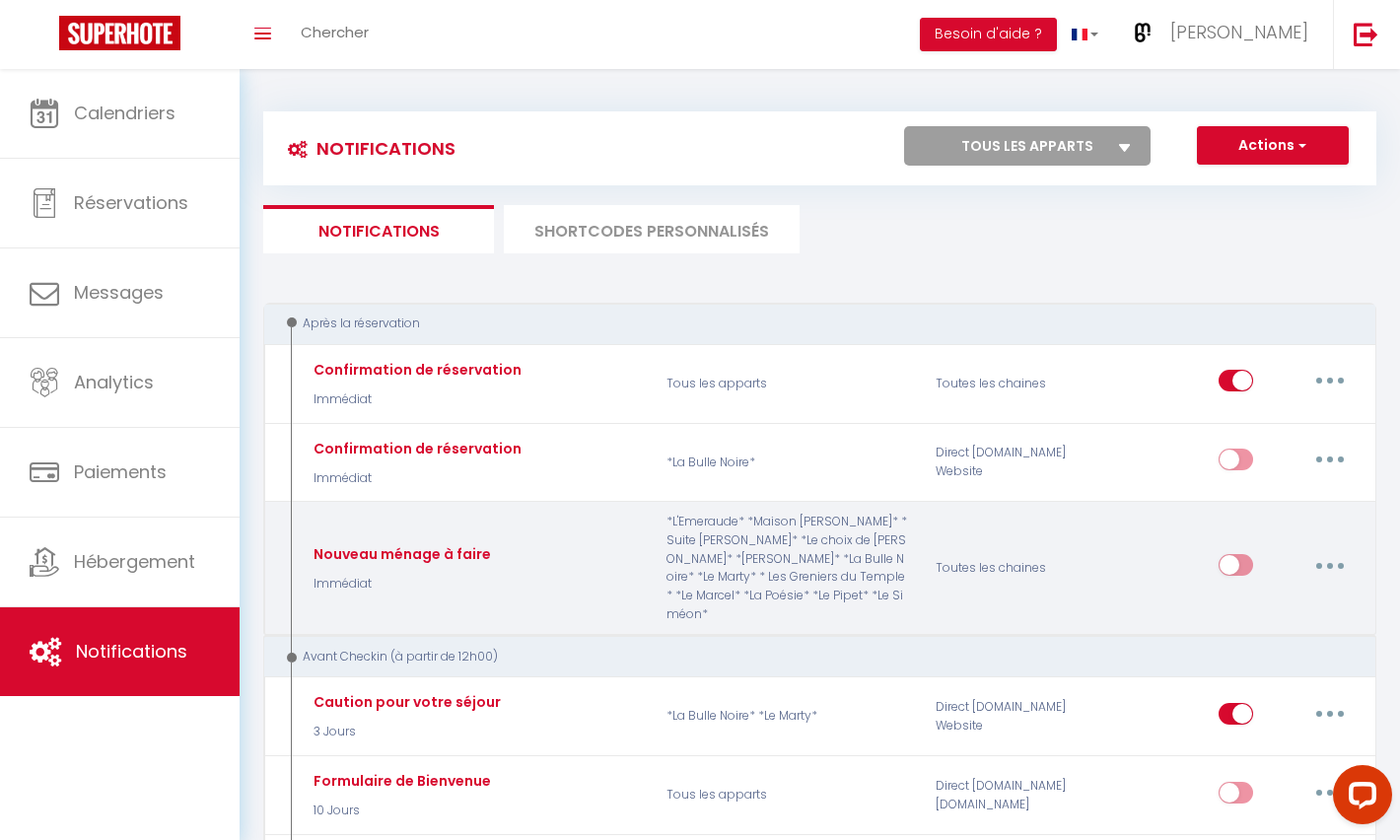 select 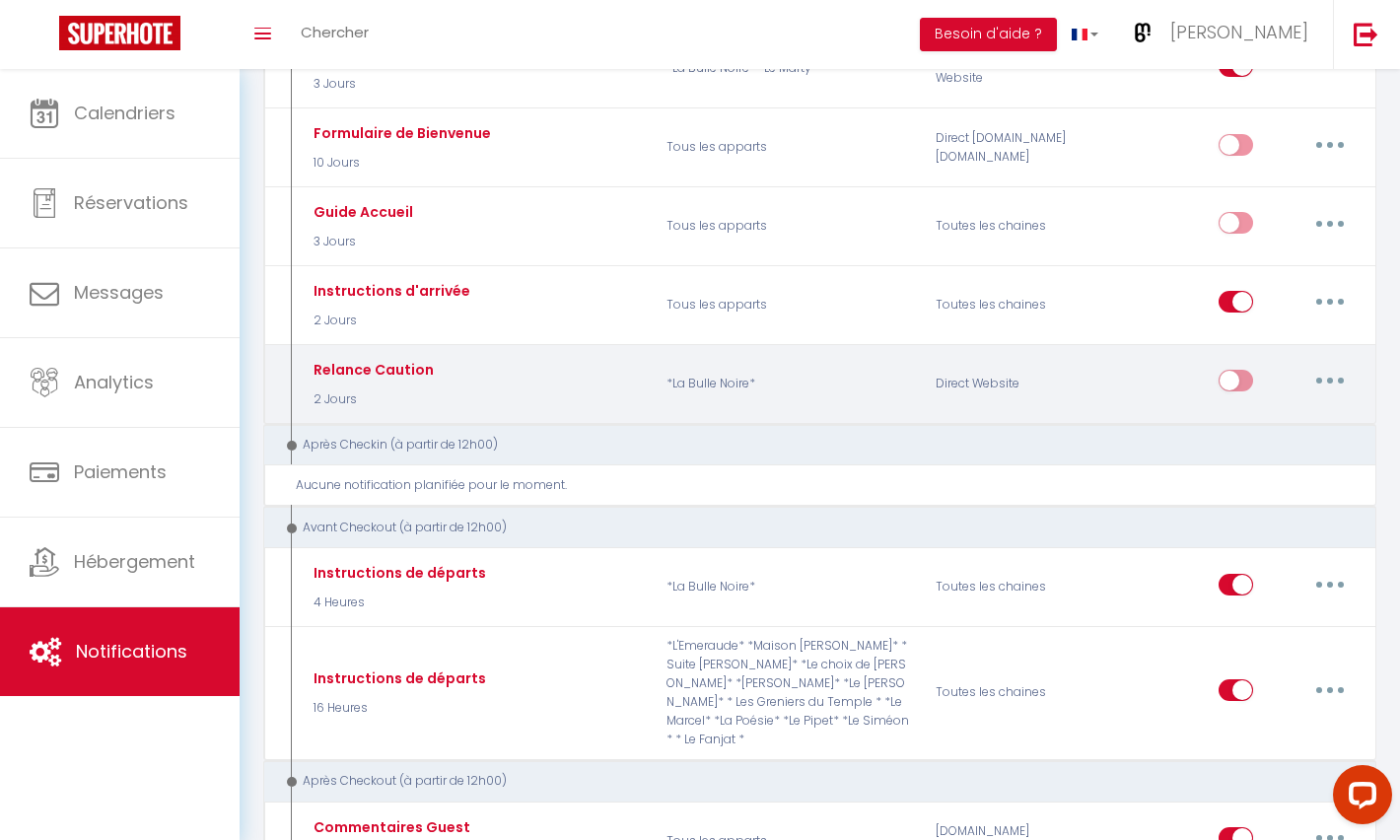scroll, scrollTop: 658, scrollLeft: 0, axis: vertical 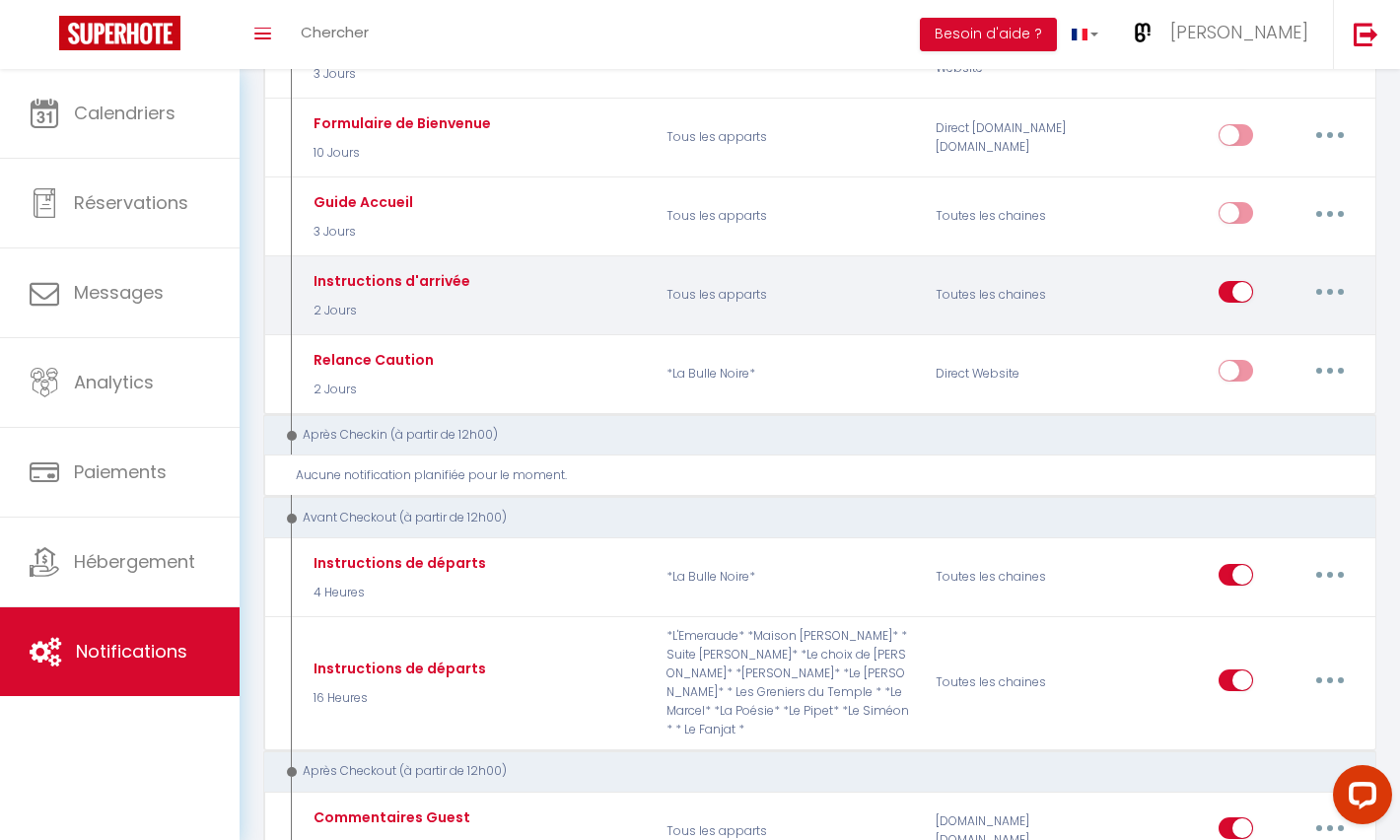 click at bounding box center (1330, 292) 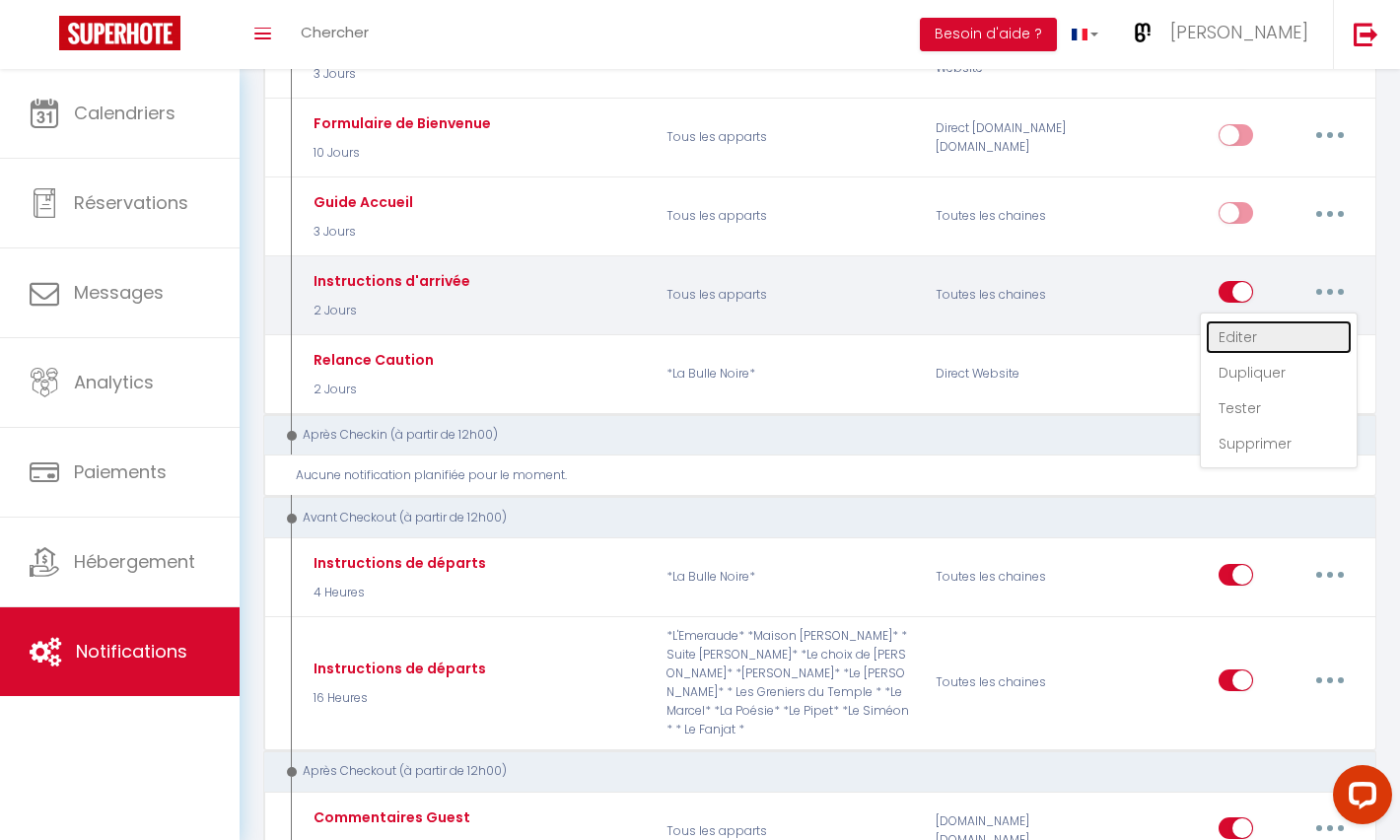 click on "Editer" at bounding box center [1279, 337] 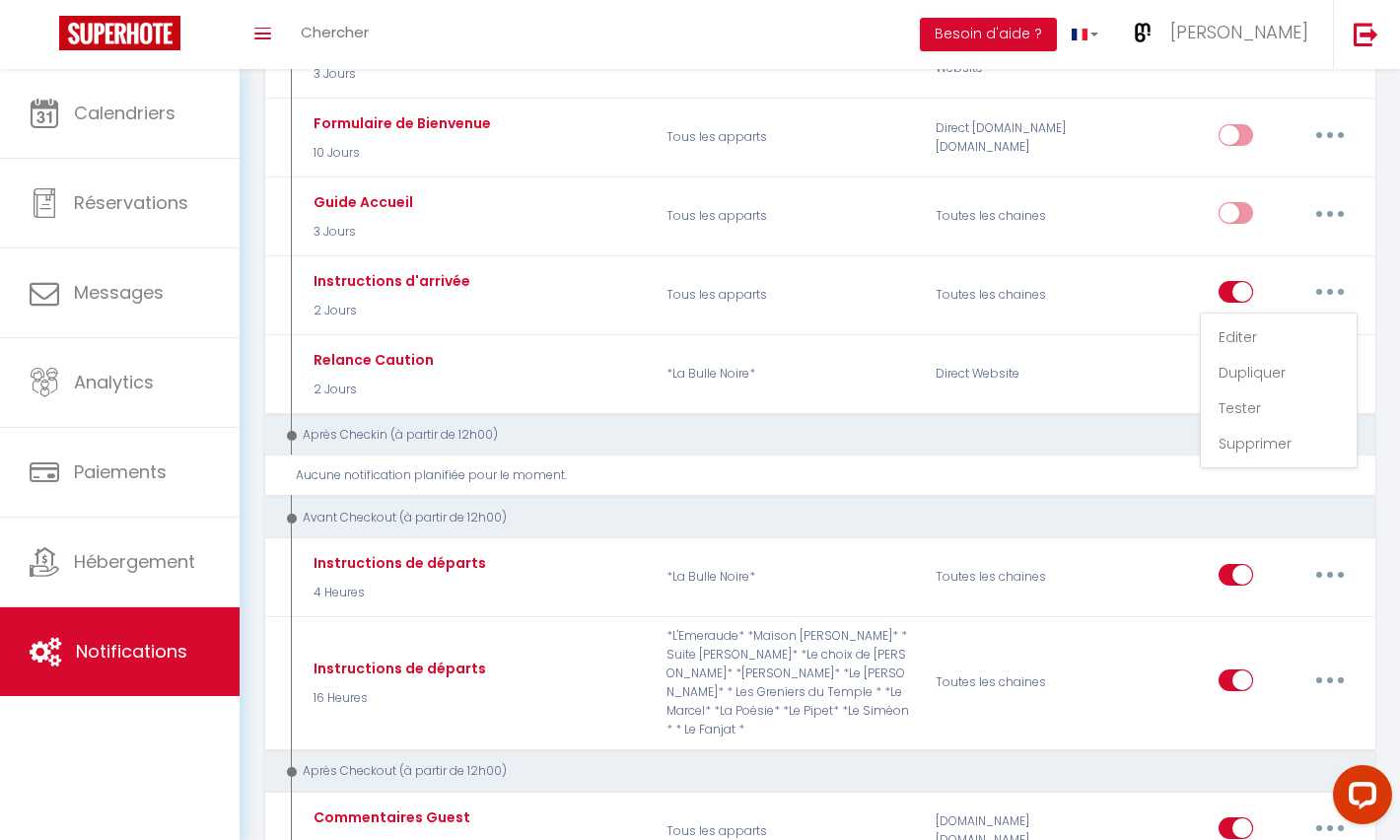 type on "Instructions d'arrivée" 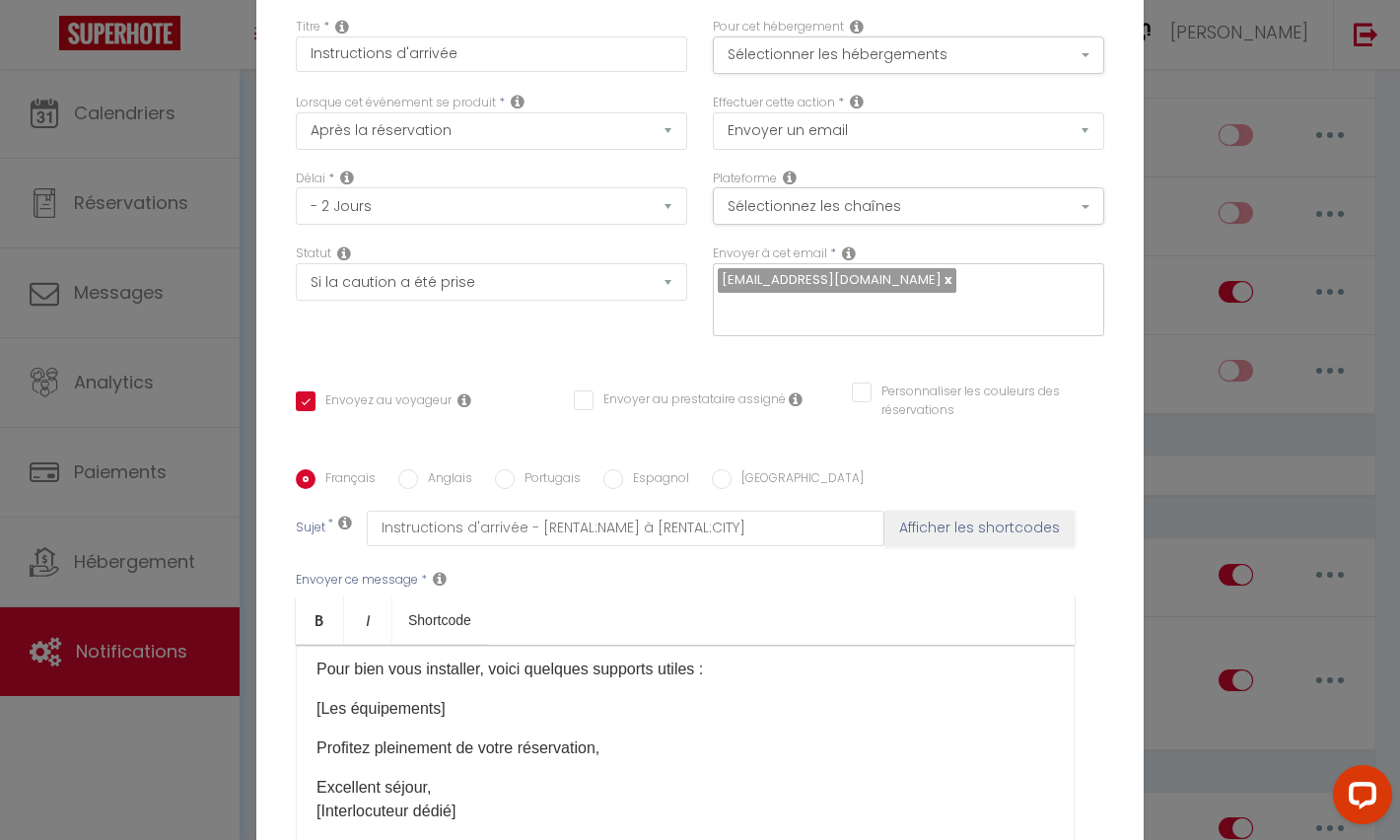 scroll, scrollTop: 155, scrollLeft: 0, axis: vertical 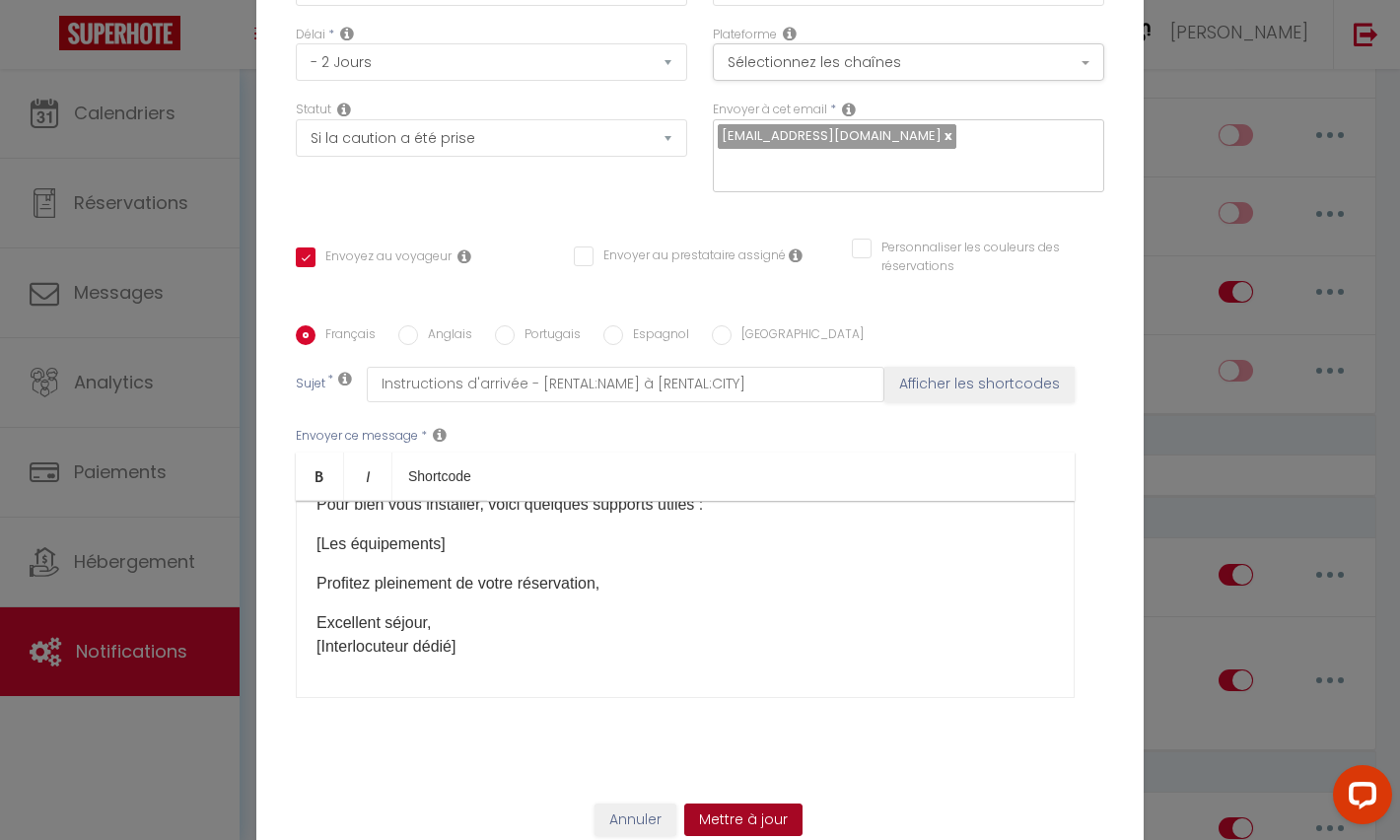 click on "Mettre à jour" at bounding box center (743, 820) 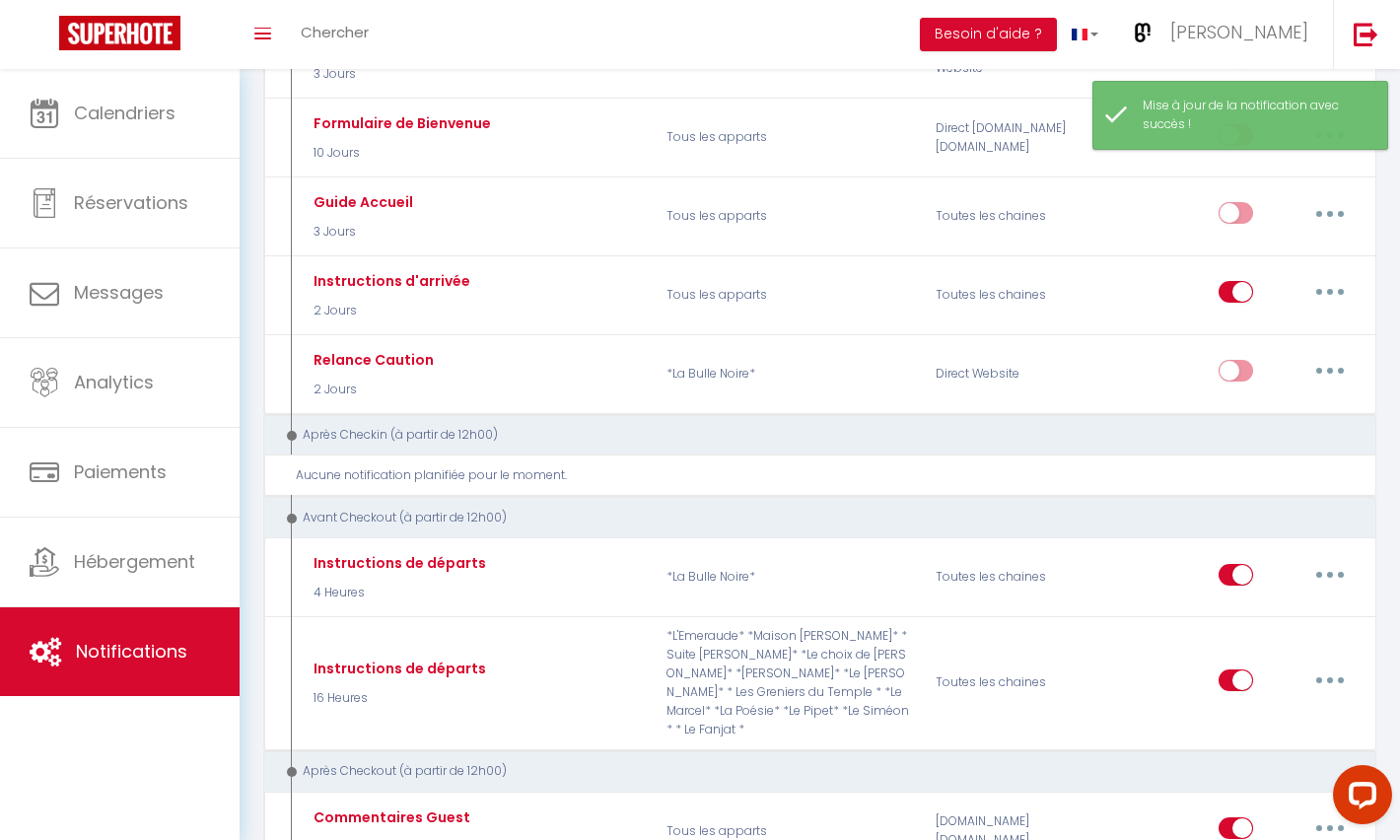 scroll, scrollTop: 0, scrollLeft: 0, axis: both 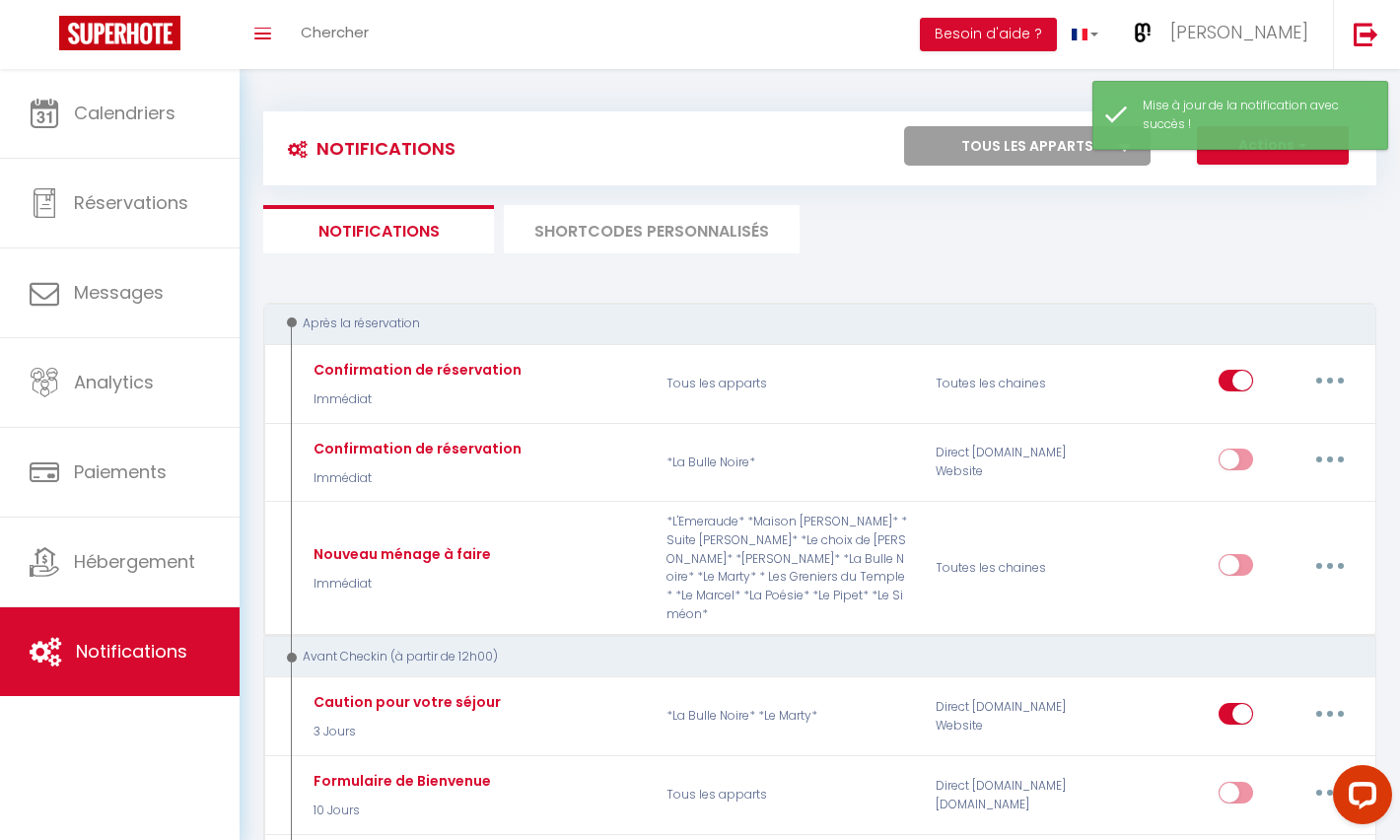 click on "SHORTCODES PERSONNALISÉS" at bounding box center [652, 229] 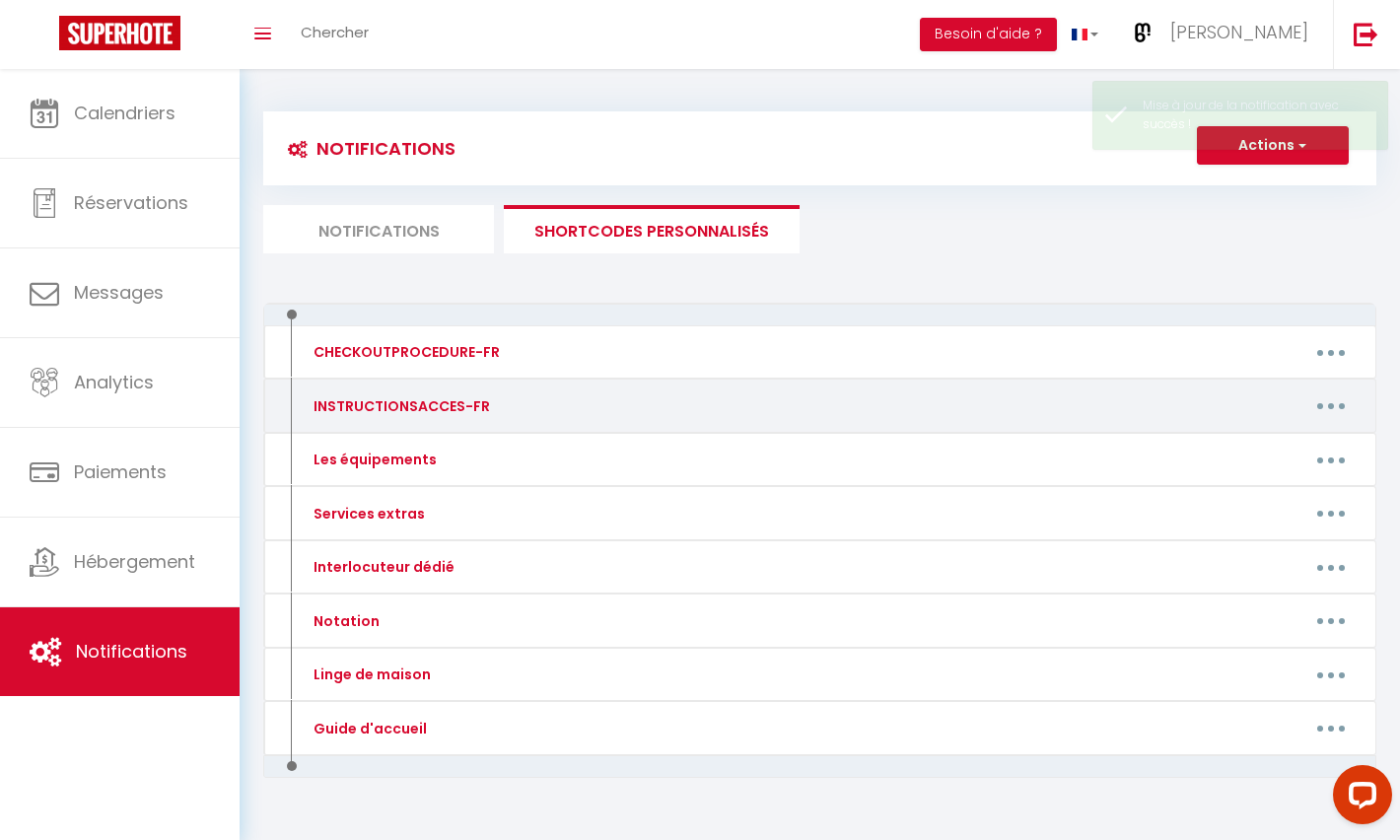 click at bounding box center [1331, 406] 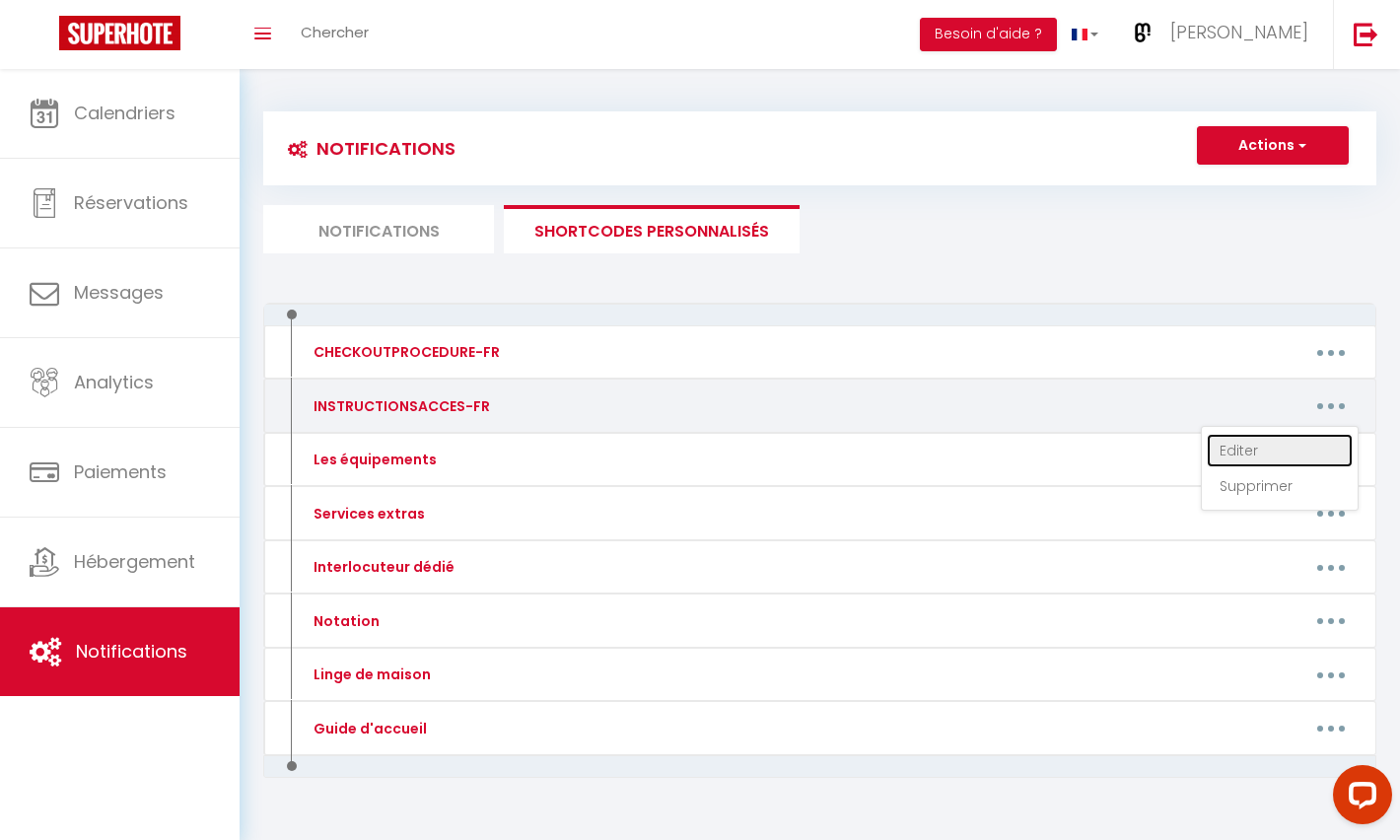 click on "Editer" at bounding box center [1280, 451] 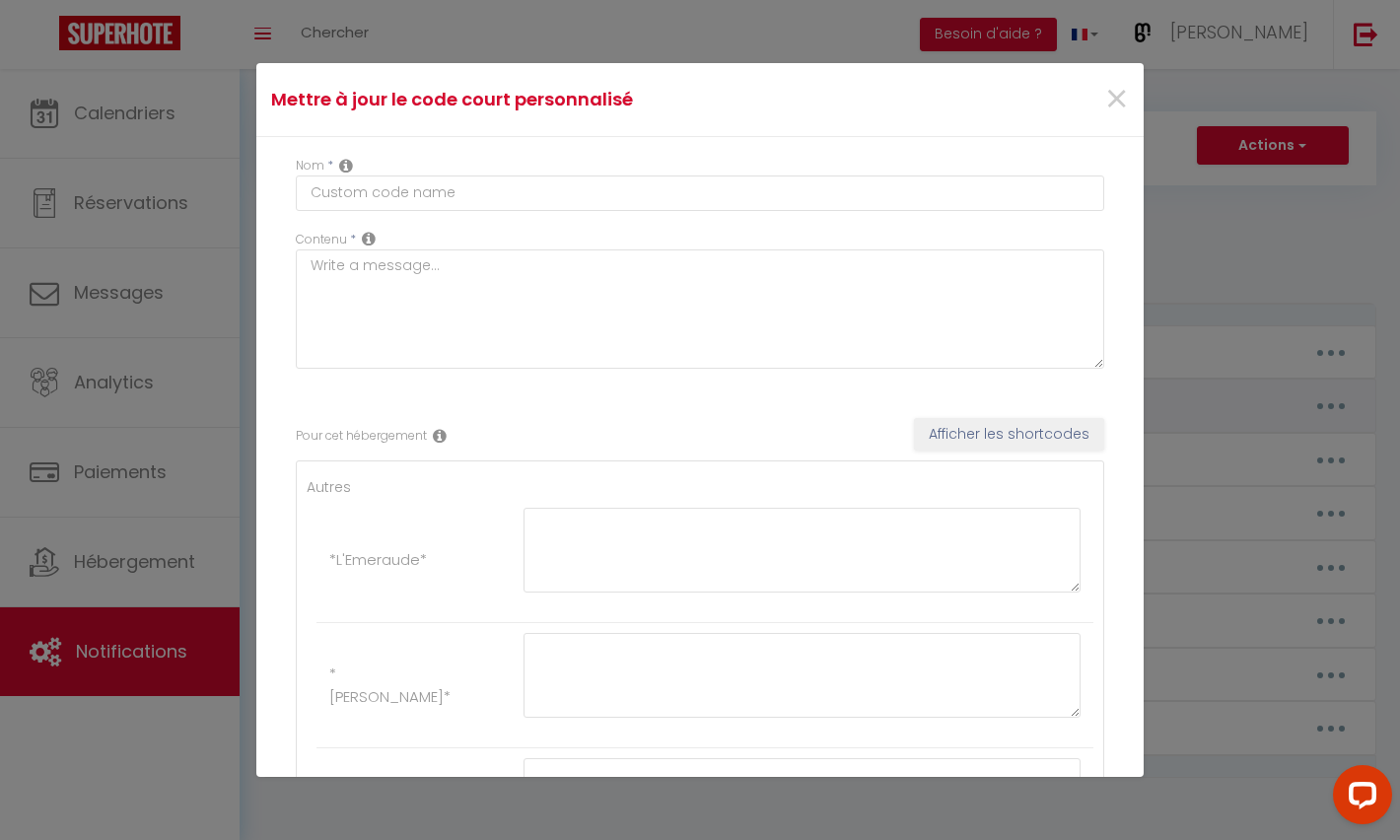 type on "INSTRUCTIONSACCES-FR" 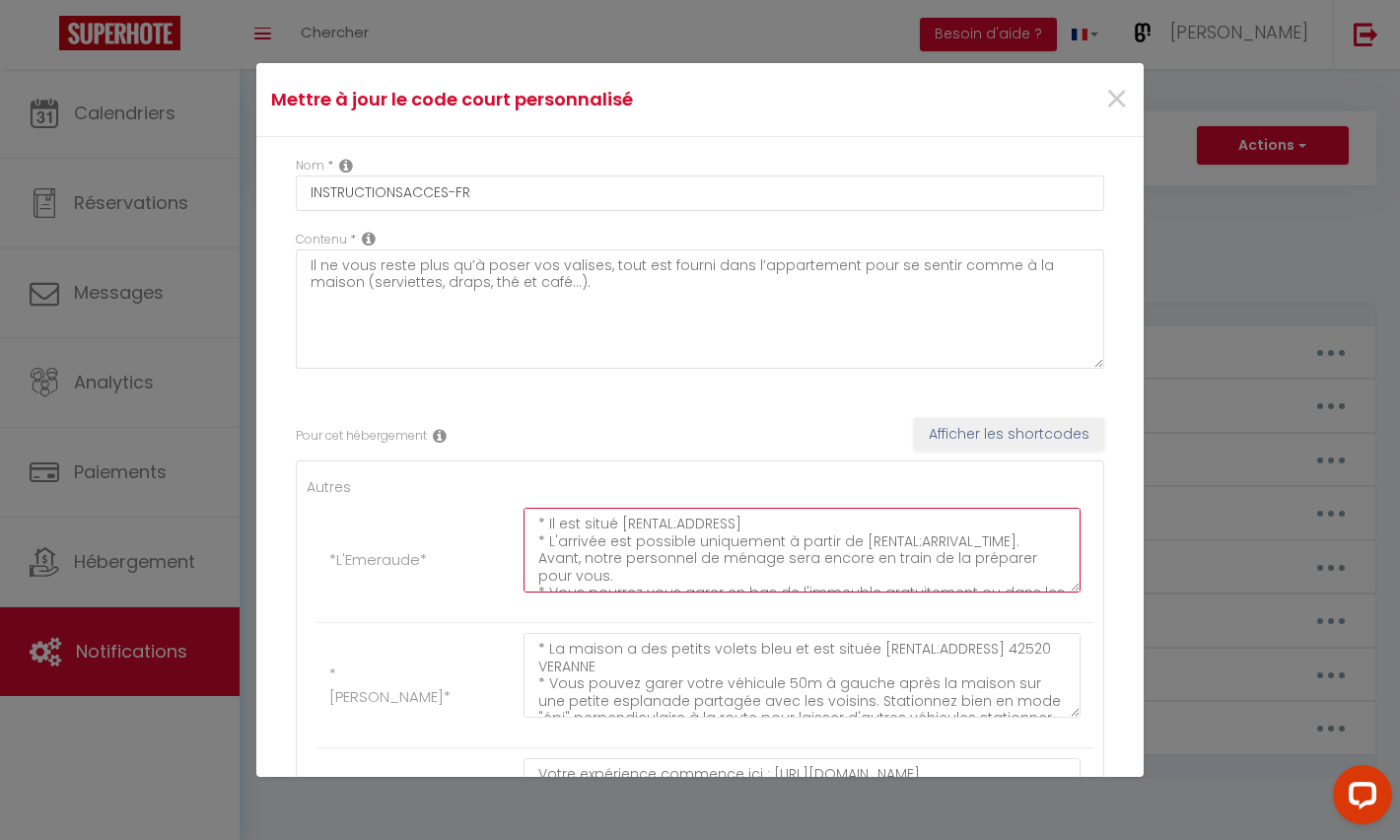 click on "* Il est situé [RENTAL:ADDRESS]
* L'arrivée est possible uniquement à partir de [RENTAL:ARRIVAL_TIME]. Avant, notre personnel de ménage sera encore en train de la préparer pour vous.
* Vous pourrez vous garer en bas de l'immeuble gratuitement ou dans les rues adjacentes, payant en journée, gratuit soirs et week-ends.
* Au numéro 8 de la résidence, sonnez à l'interphone NOVIANT et la porte de l'immeuble s'ouvrira automatiquement après 5 secondes, à chaque fois.
* Montez 1/2 étage pour accéder à l'ascenseur. Commandez l'étage 6/7.
* Encore quelques marches et l'appartement est à gauche.
* Le code de la boîte à clé est : 3801. Pensez à brouiller le code après.
* Voici une vidéo pour vous aider à trouver l'appartement : [URL][DOMAIN_NAME]" at bounding box center [802, 550] 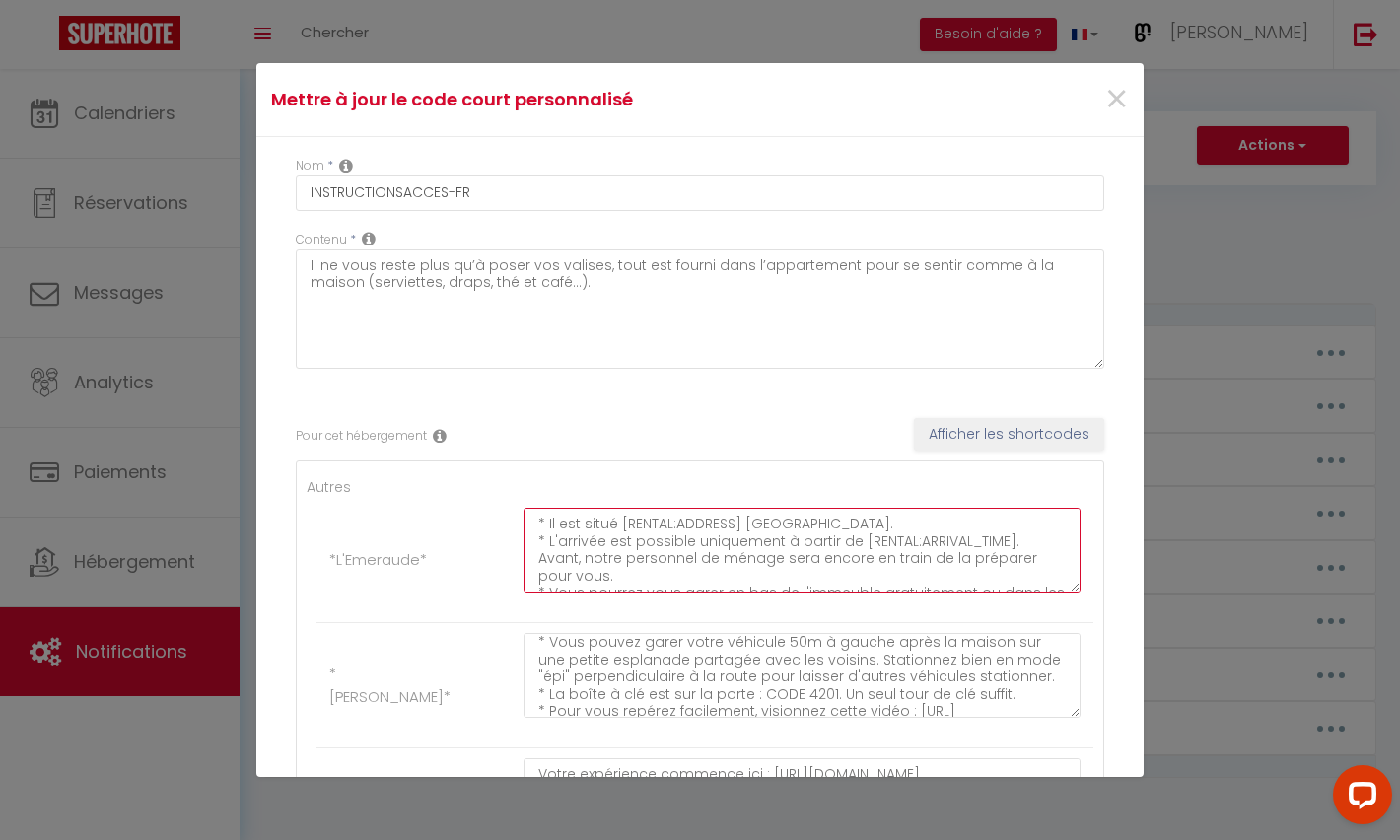 scroll, scrollTop: 120, scrollLeft: 0, axis: vertical 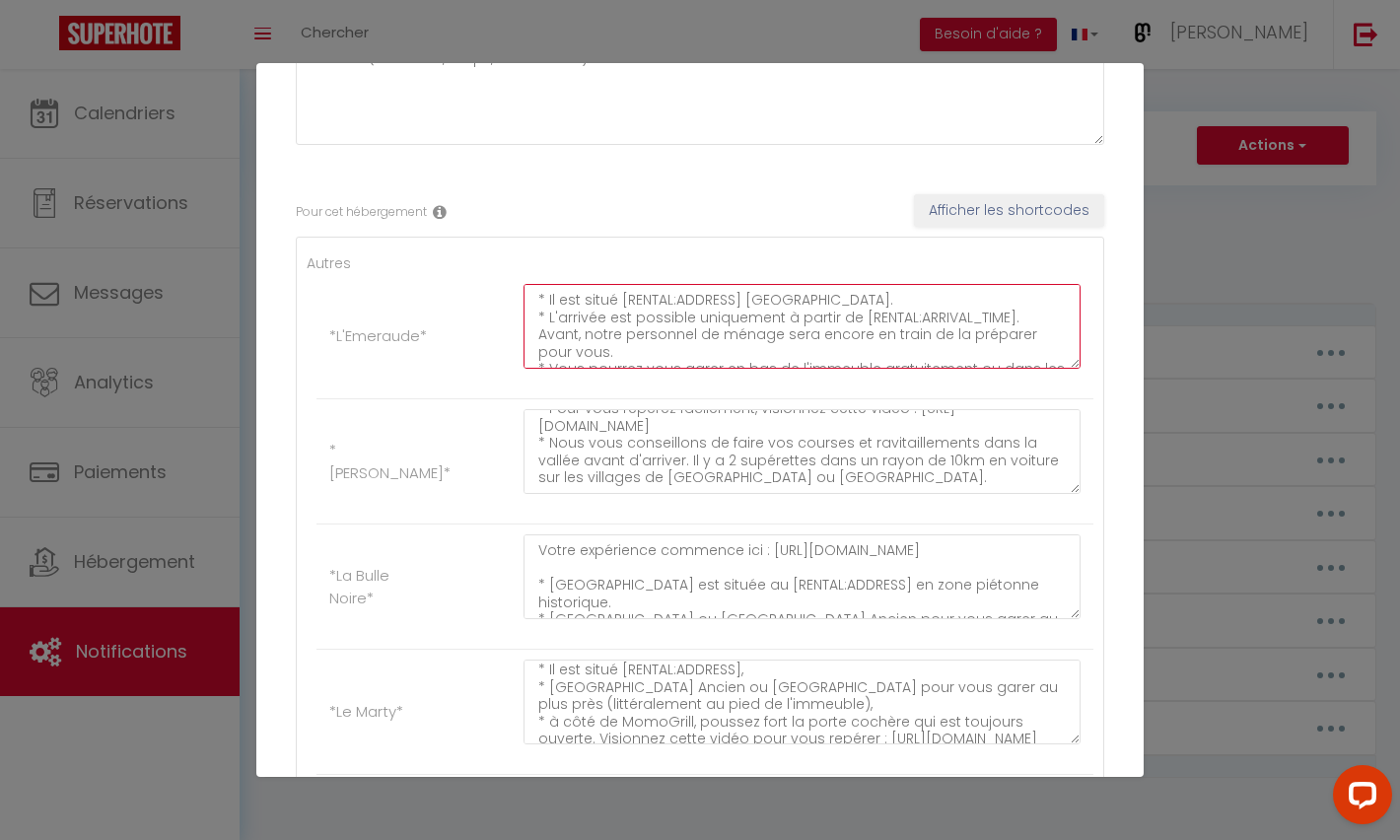 type on "* Il est situé [RENTAL:ADDRESS] [GEOGRAPHIC_DATA].
* L'arrivée est possible uniquement à partir de [RENTAL:ARRIVAL_TIME]. Avant, notre personnel de ménage sera encore en train de la préparer pour vous.
* Vous pourrez vous garer en bas de l'immeuble gratuitement ou dans les rues adjacentes, payant en journée, gratuit soirs et week-ends.
* Au numéro 8 de la résidence, sonnez à l'interphone NOVIANT et la porte de l'immeuble s'ouvrira automatiquement après 5 secondes, à chaque fois.
* Montez 1/2 étage pour accéder à l'ascenseur. Commandez l'étage 6/7.
* Encore quelques marches et l'appartement est à gauche.
* Le code de la boîte à clé est : 3801. Pensez à brouiller le code après.
* Voici une vidéo pour vous aider à trouver l'appartement : [URL][DOMAIN_NAME]" 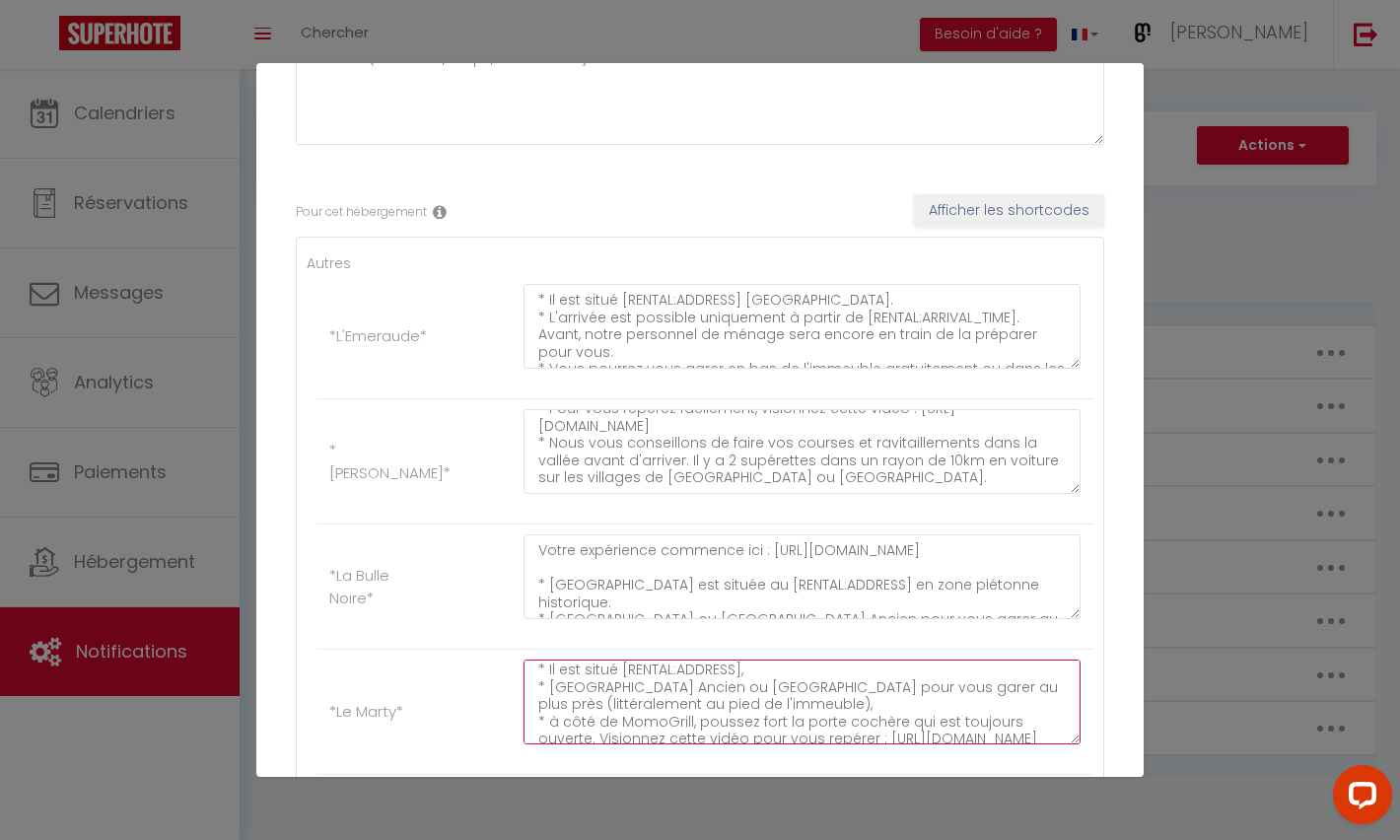 click on "* Il est situé [RENTAL:ADDRESS],
* [GEOGRAPHIC_DATA] Ancien ou [GEOGRAPHIC_DATA] pour vous garer au plus près (littéralement au pied de l'immeuble),
* à côté de MomoGrill, poussez fort la porte cochère qui est toujours ouverte. Visionnez cette vidéo pour vous repérer : [URL][DOMAIN_NAME]
* L'arrivée est possible uniquement à partir de [RENTAL:ARRIVAL_TIME]
* Montez au 3ème étage (attention à vous car les marches sont irrégulières)
* LE CODE DE LA BOITE A CLE : 2803. Pensez à brouiller le code après.
* Appuyez votre clé pour pouvoir tourner le verrou, 1 ou 2 tours suffisent." at bounding box center [802, 702] 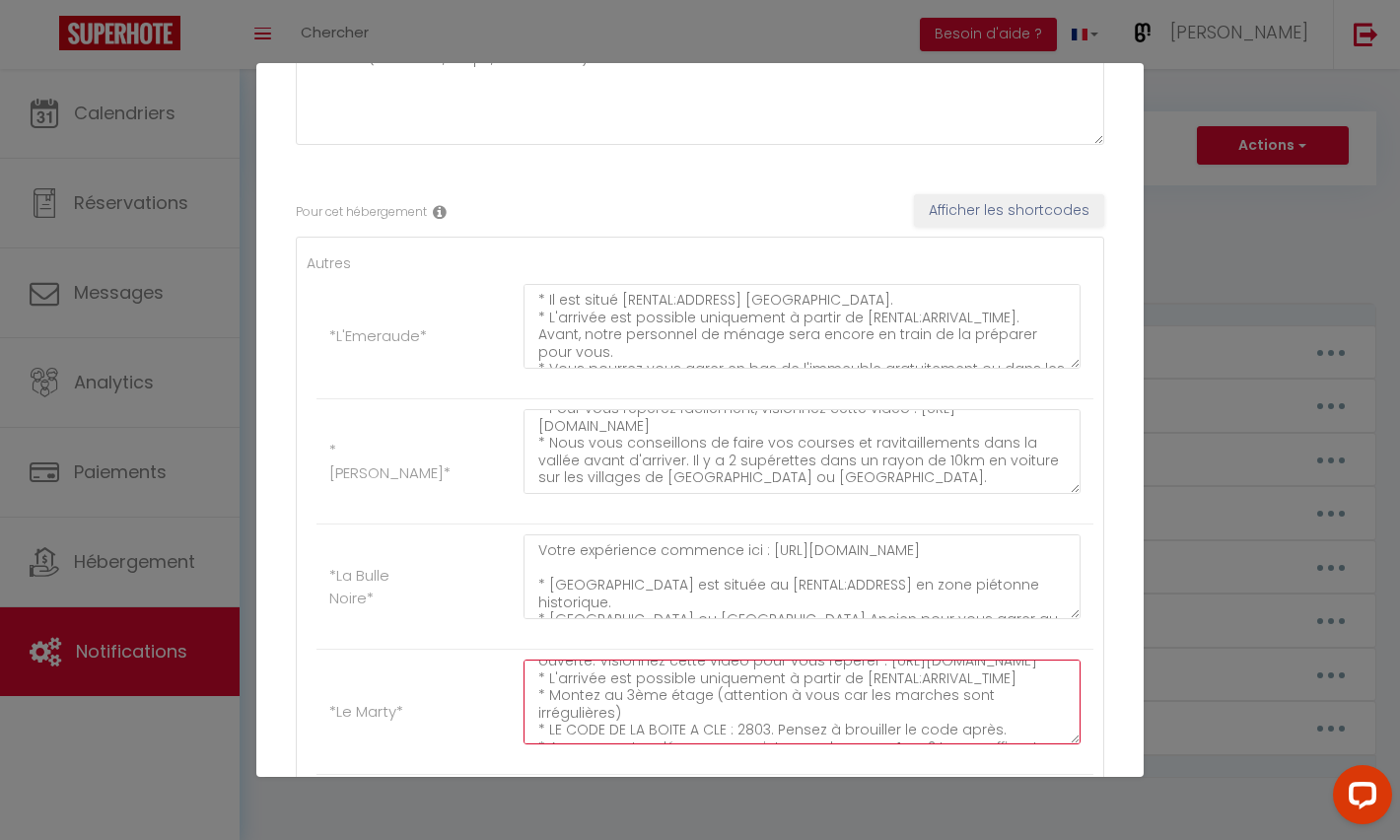 scroll, scrollTop: 86, scrollLeft: 0, axis: vertical 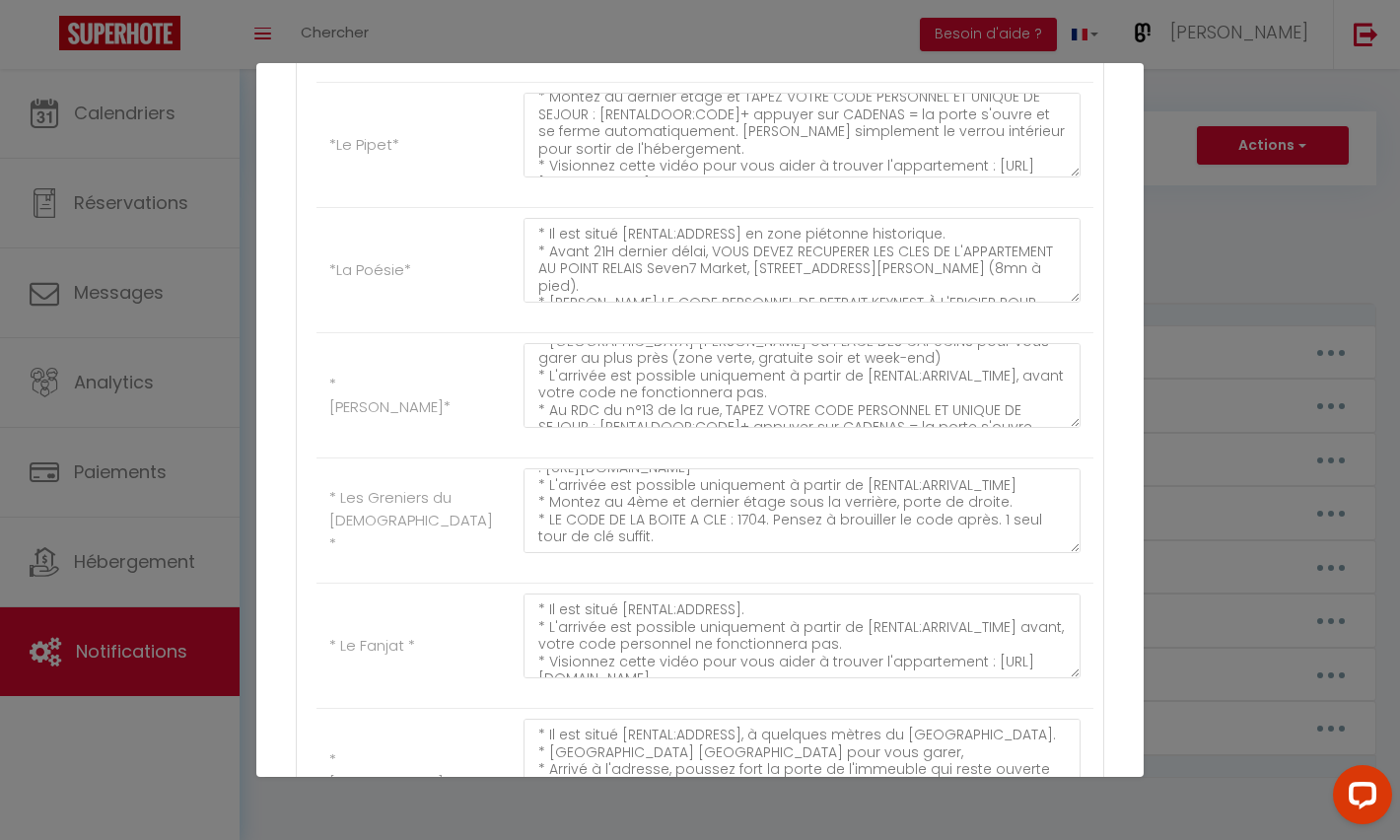 type on "* Il est situé [RENTAL:ADDRESS], [GEOGRAPHIC_DATA].
* [GEOGRAPHIC_DATA] Ancien ou [GEOGRAPHIC_DATA] pour vous garer au plus près (littéralement au pied de l'immeuble),
* à côté de MomoGrill, poussez fort la porte cochère qui est toujours ouverte. Visionnez cette vidéo pour vous repérer : [URL][DOMAIN_NAME]
* L'arrivée est possible uniquement à partir de [RENTAL:ARRIVAL_TIME]
* Montez au 3ème étage (attention à vous car les marches sont irrégulières)
* LE CODE DE LA BOITE A CLE : 2803. Pensez à brouiller le code après.
* Appuyez votre clé pour pouvoir tourner le verrou, 1 ou 2 tours suffisent." 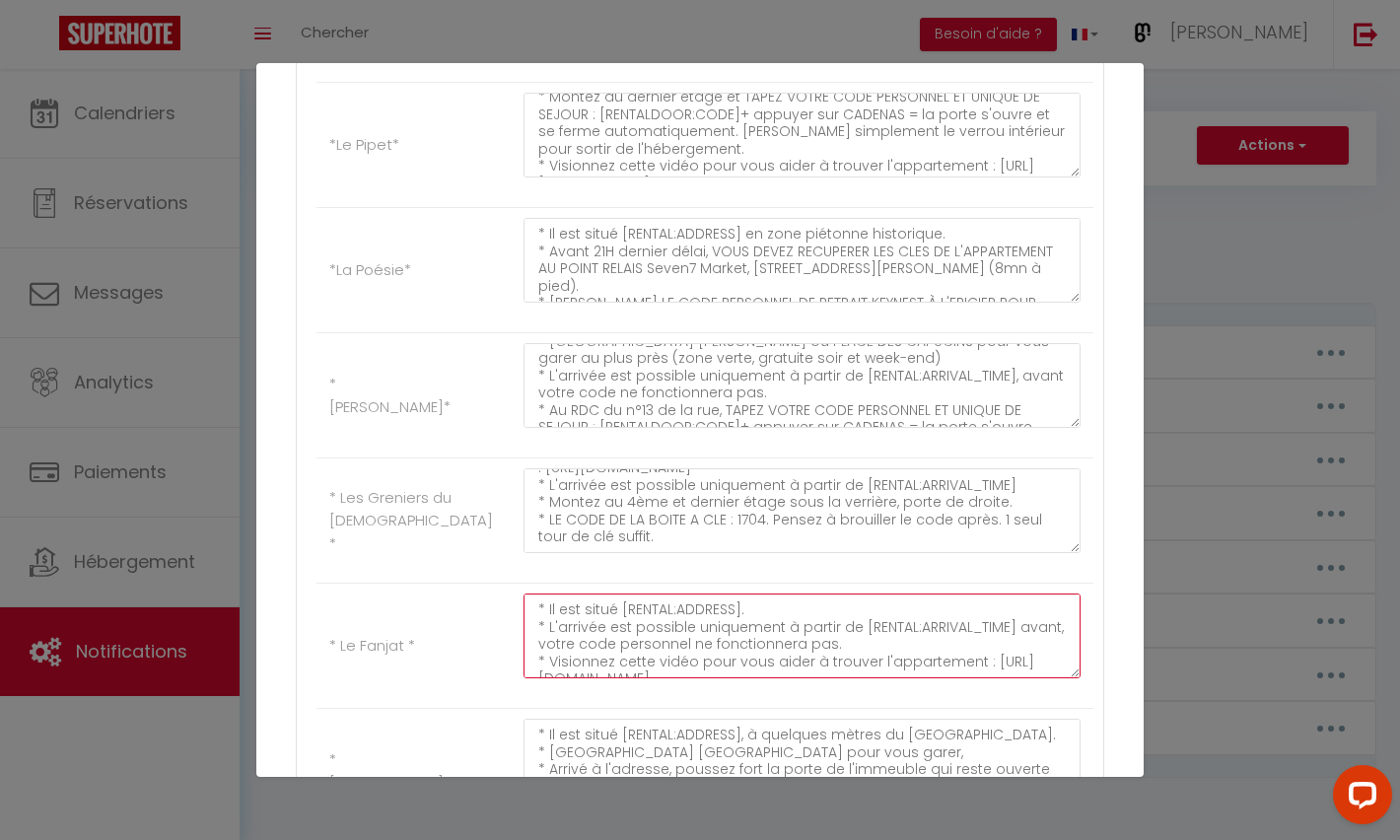 click on "* Il est situé [RENTAL:ADDRESS].
* L'arrivée est possible uniquement à partir de [RENTAL:ARRIVAL_TIME] avant, votre code personnel ne fonctionnera pas.
* Visionnez cette vidéo pour vous aider à trouver l'appartement : [URL][DOMAIN_NAME]
* Sonnez à l'interphone MOULIN et la porte de l'immeuble s'ouvrira automatiquement après 3 secondes, à chaque fois.
* Montez au 2ème étage, porte de gauche.
* L'entrée de l'appartement est automatisée. NOTEZ VOTRE CODE PERSONNEL ET UNIQUE DE SEJOUR : [RENTALDOOR:CODE]
* Frôlez le boitier + saisissez votre code + appuyer sur CADENAS = la porte s'ouvre et se ferme automatiquement. [PERSON_NAME] simplement le verrou intérieur pour sortir de l'hébergement." at bounding box center [802, 636] 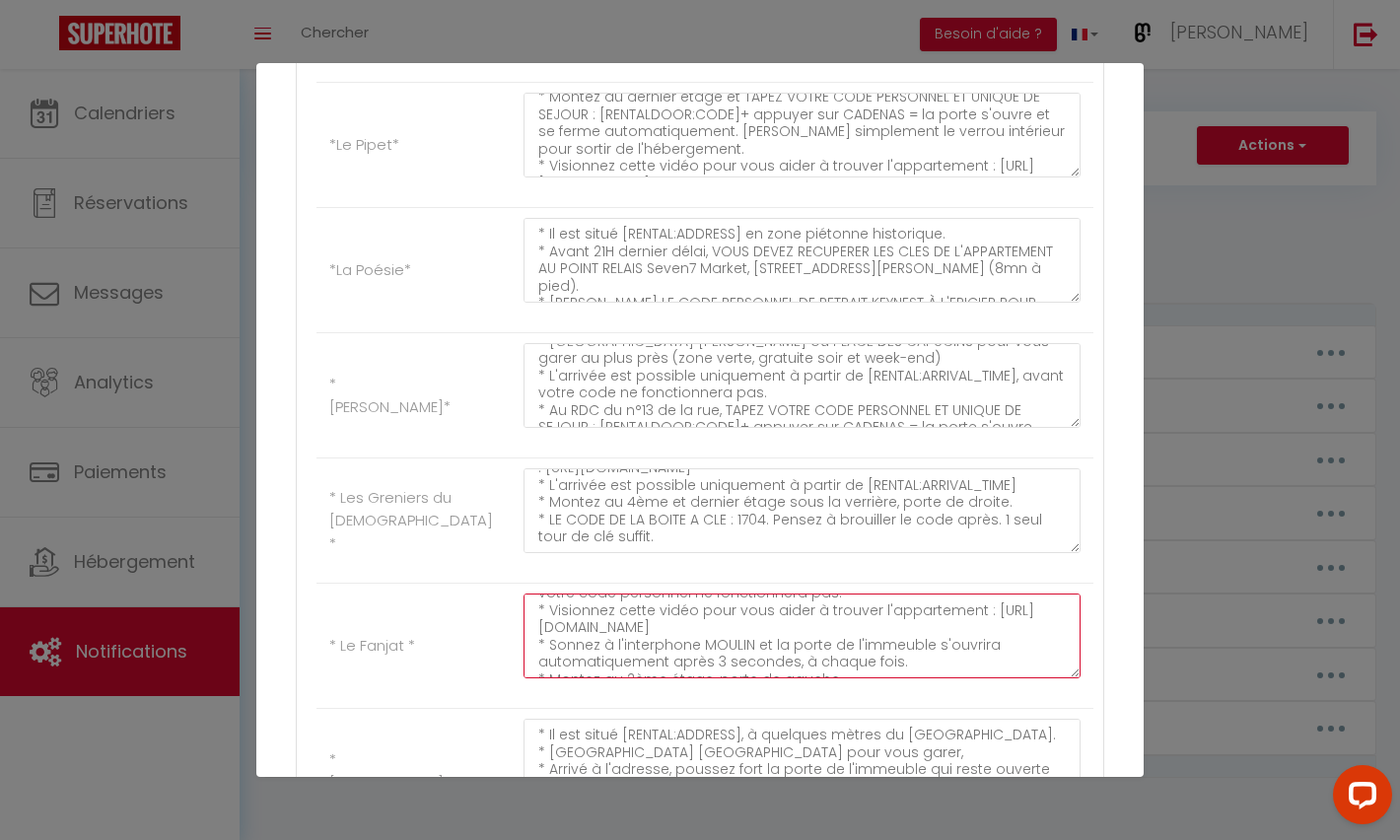 scroll, scrollTop: 49, scrollLeft: 0, axis: vertical 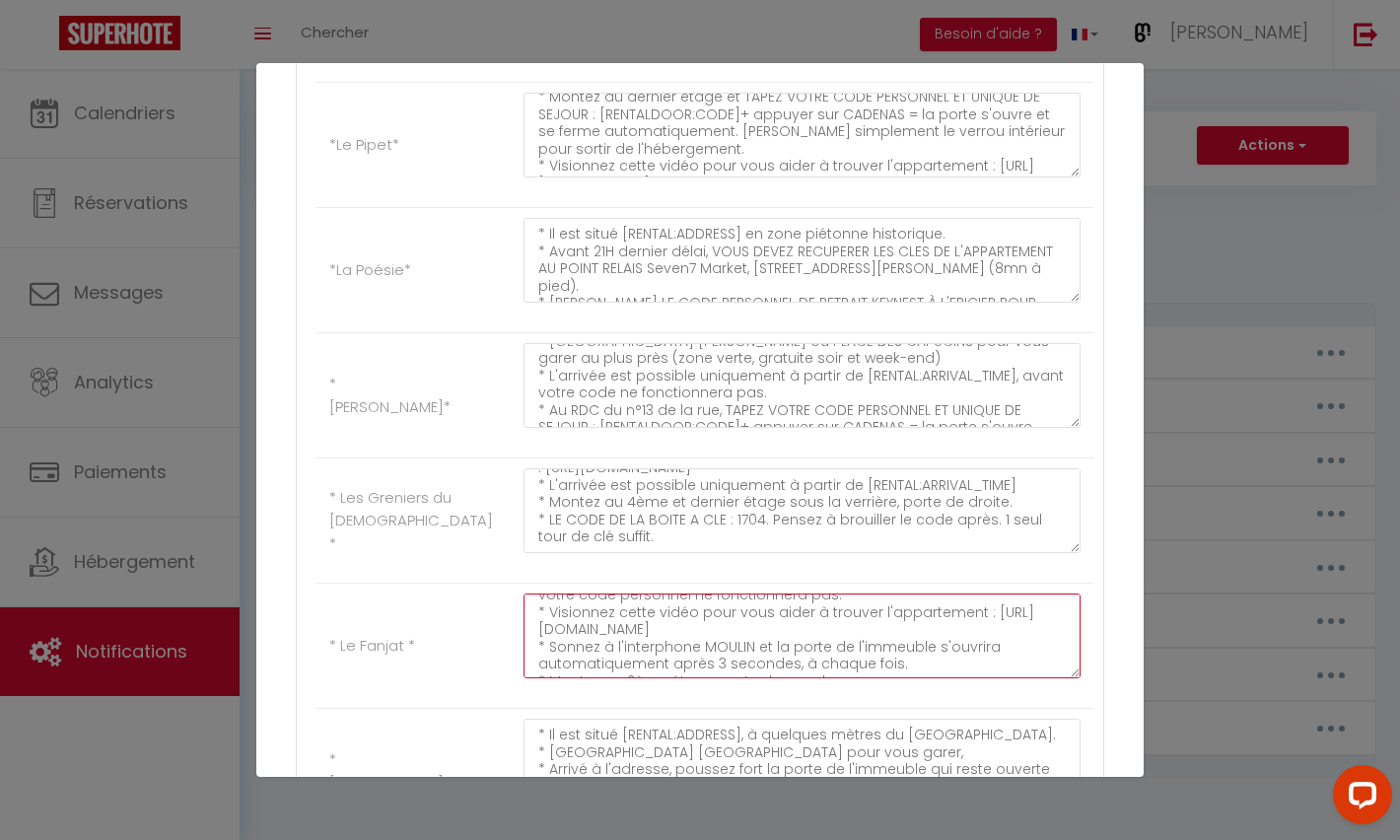 drag, startPoint x: 870, startPoint y: 596, endPoint x: 819, endPoint y: 598, distance: 51.0392 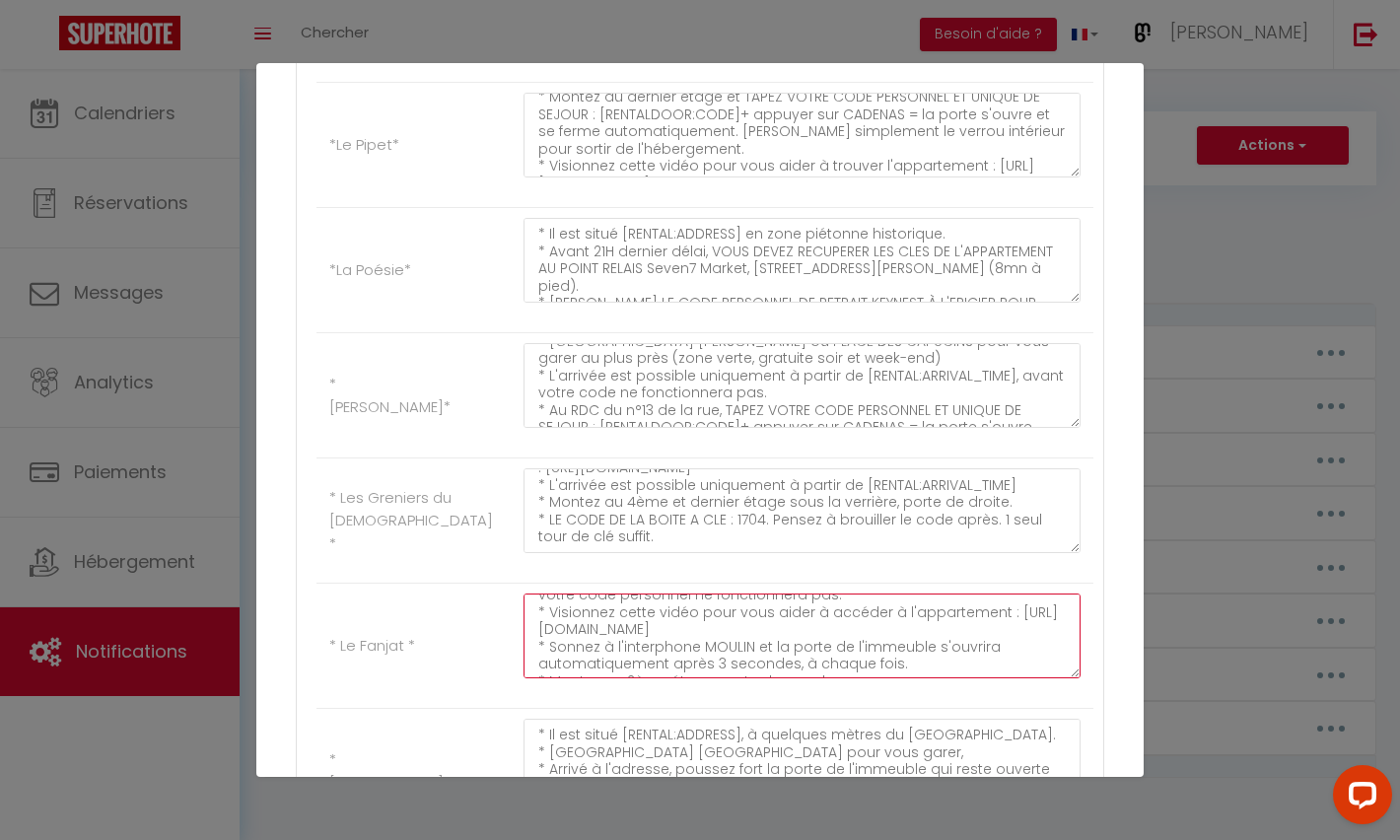 drag, startPoint x: 762, startPoint y: 614, endPoint x: 514, endPoint y: 595, distance: 248.7268 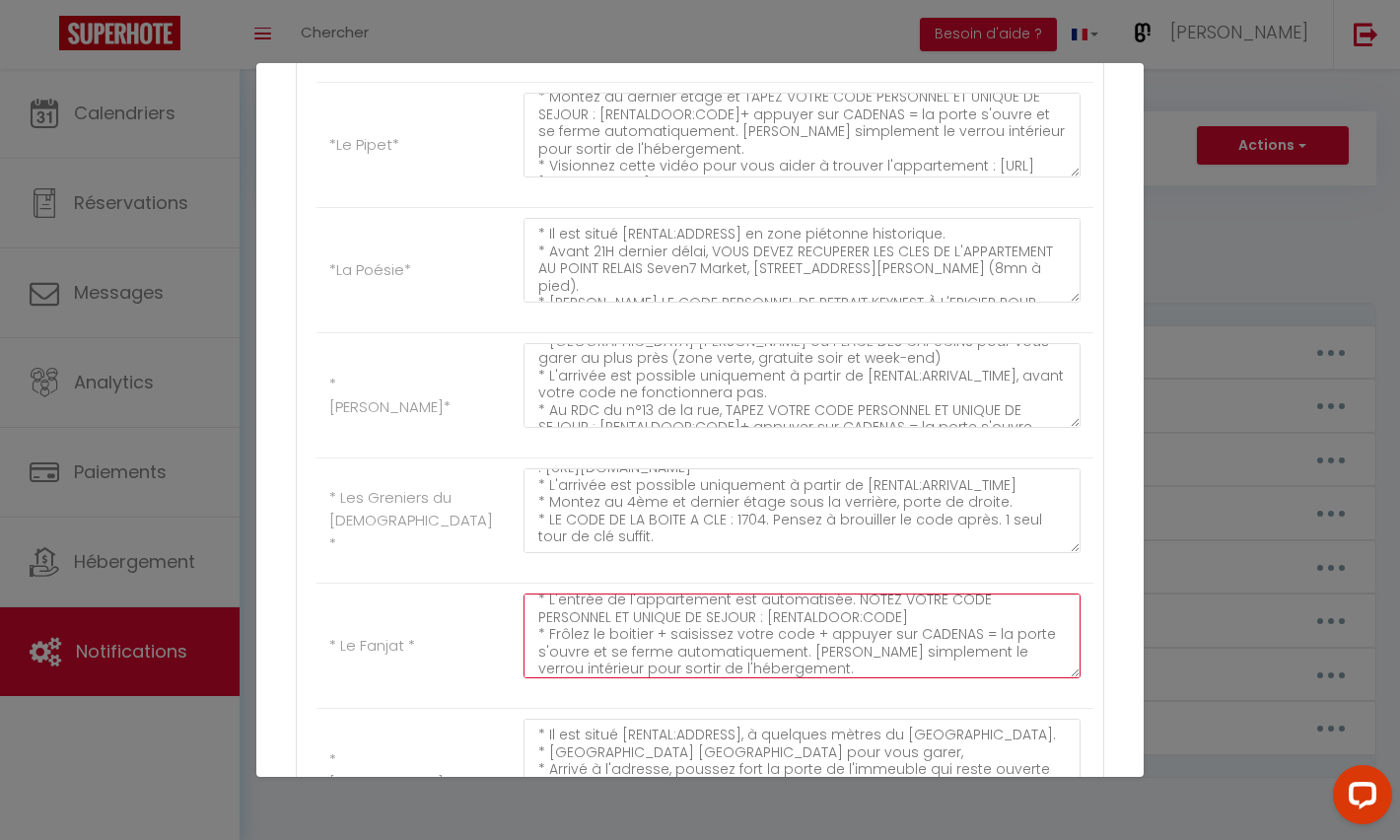 scroll, scrollTop: 120, scrollLeft: 0, axis: vertical 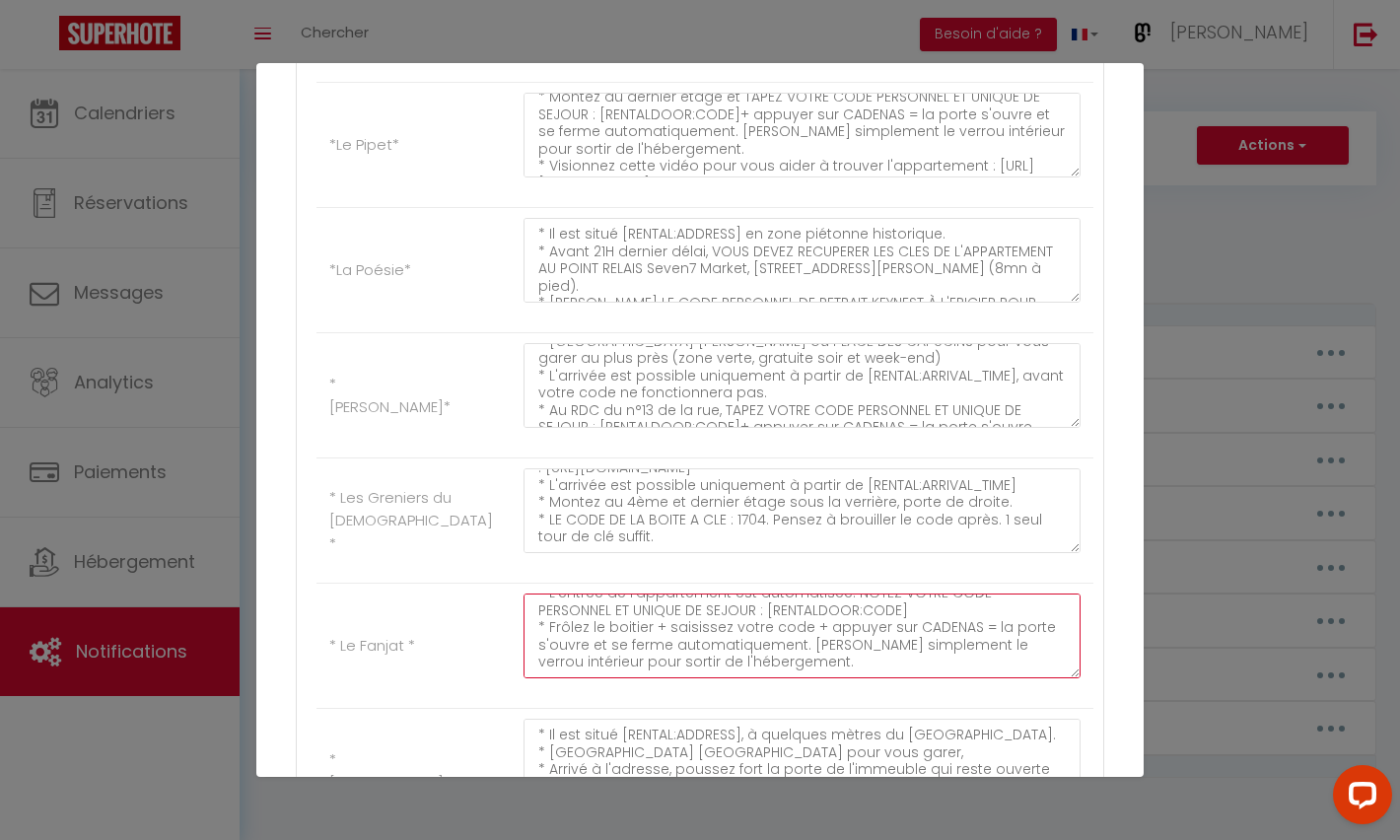 click on "* Il est situé [RENTAL:ADDRESS] 69420 CONDRIEU.
* L'arrivée est possible uniquement à partir de [RENTAL:ARRIVAL_TIME] avant, votre code personnel ne fonctionnera pas.
* Sonnez à l'interphone MOULIN et la porte de l'immeuble s'ouvrira automatiquement après 3 secondes, à chaque fois.
* Montez au 2ème étage, porte de gauche.
* L'entrée de l'appartement est automatisée. NOTEZ VOTRE CODE PERSONNEL ET UNIQUE DE SEJOUR : [RENTALDOOR:CODE]
* Frôlez le boitier + saisissez votre code + appuyer sur CADENAS = la porte s'ouvre et se ferme automatiquement. [PERSON_NAME] simplement le verrou intérieur pour sortir de l'hébergement." at bounding box center [802, 636] 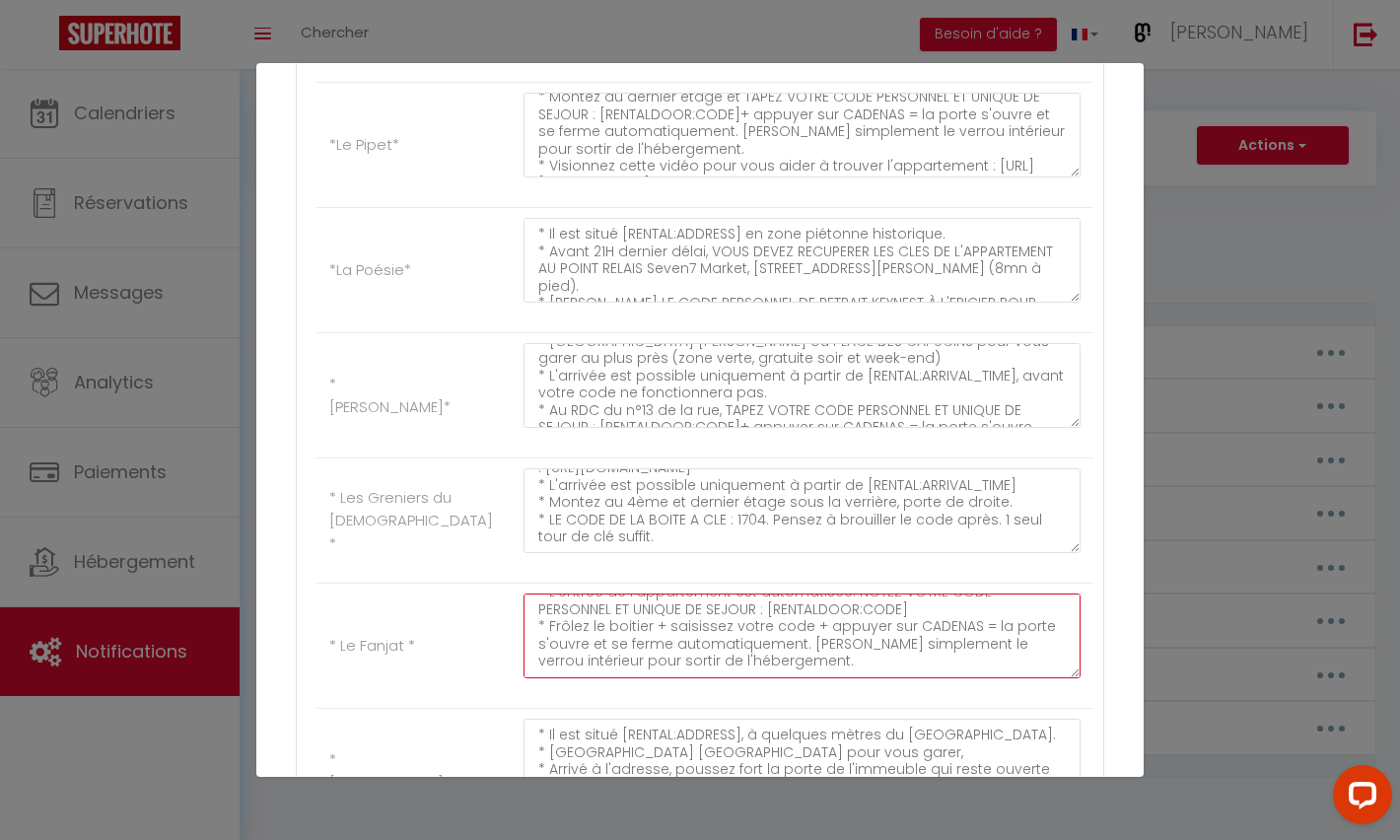 paste on "* Visionnez cette vidéo pour vous aider à accéder à l'appartement : [URL][DOMAIN_NAME]" 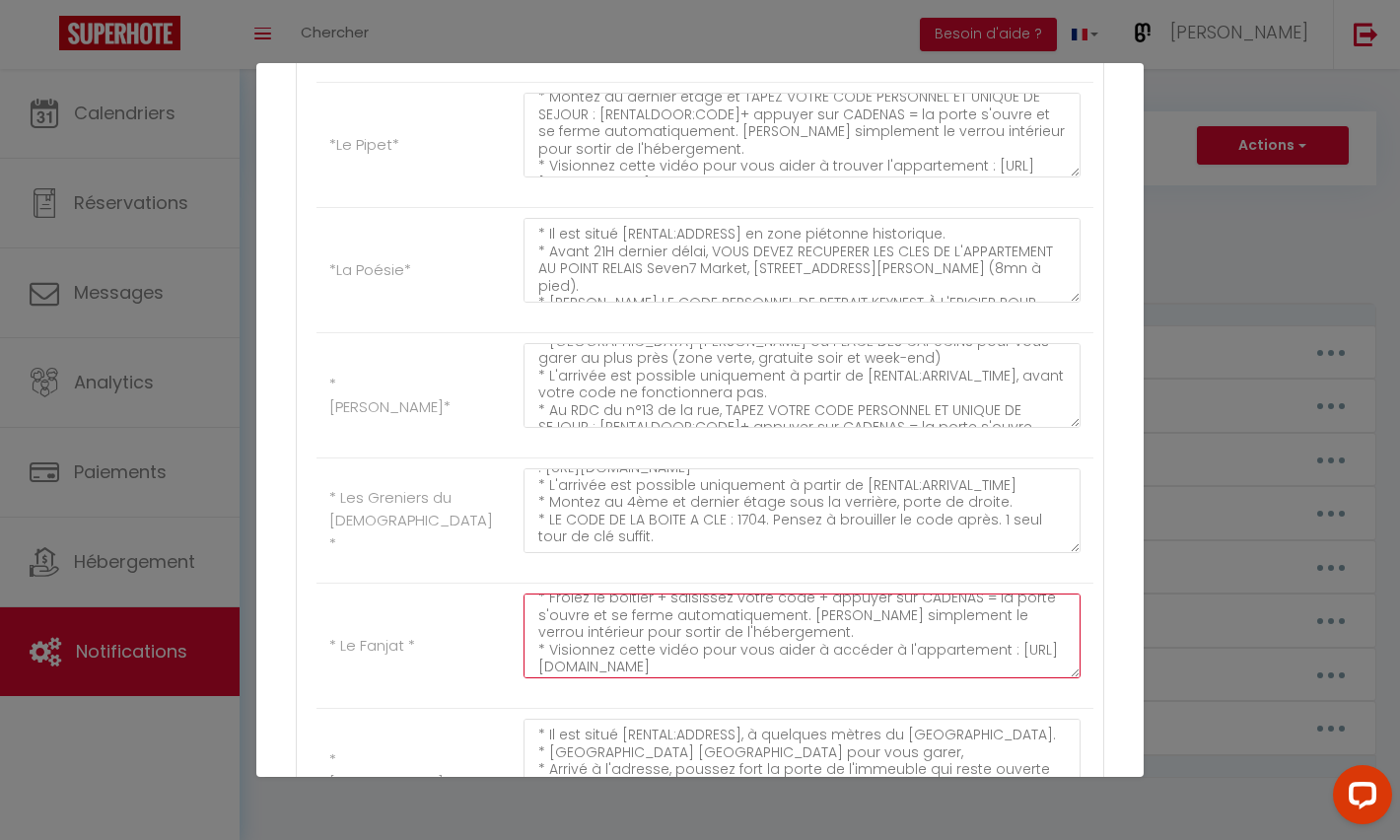 scroll, scrollTop: 155, scrollLeft: 0, axis: vertical 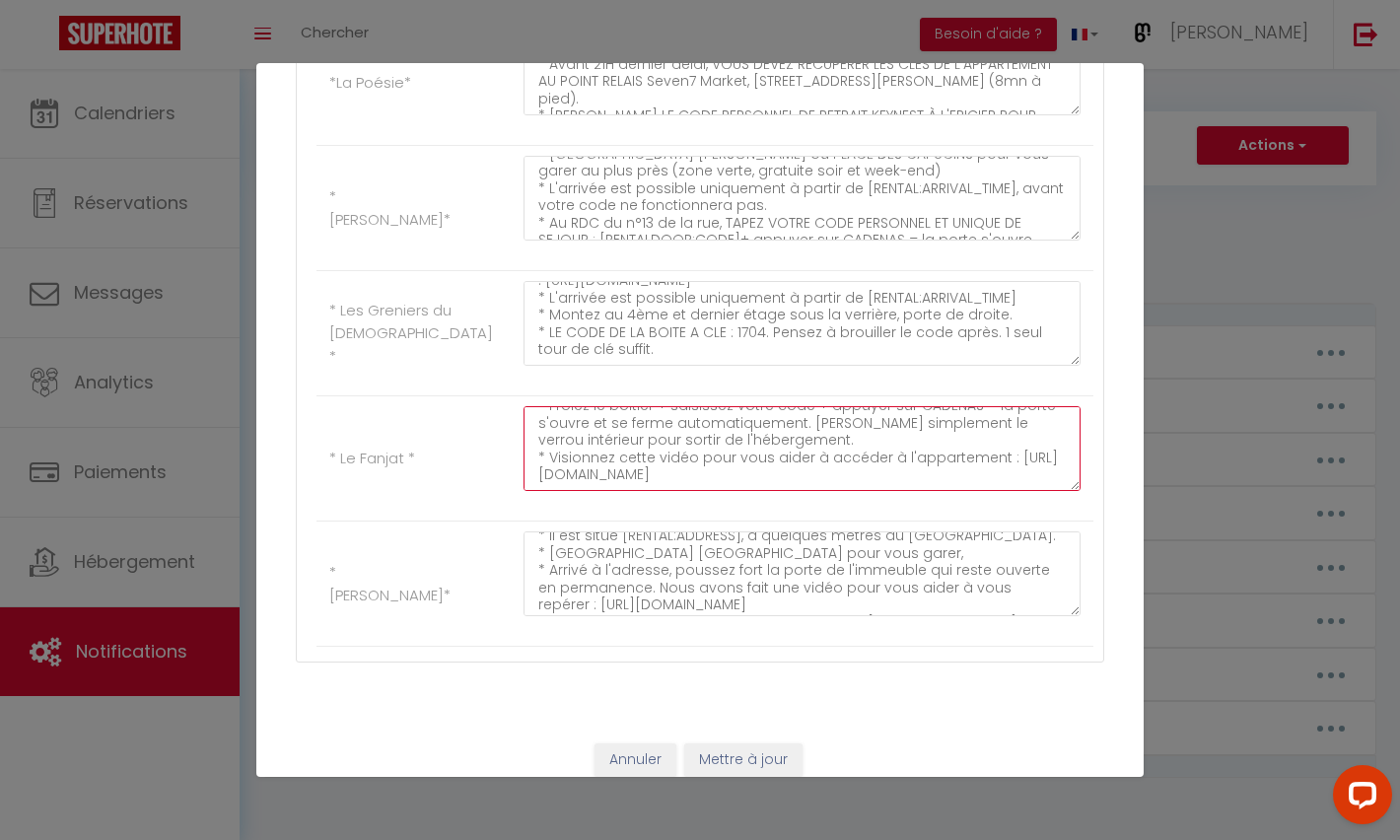 type on "* Il est situé [RENTAL:ADDRESS] 69420 CONDRIEU.
* L'arrivée est possible uniquement à partir de [RENTAL:ARRIVAL_TIME] avant, votre code personnel ne fonctionnera pas.
* Sonnez à l'interphone MOULIN et la porte de l'immeuble s'ouvrira automatiquement après 3 secondes, à chaque fois.
* Montez au 2ème étage, porte de gauche.
* L'entrée de l'appartement est automatisée. NOTEZ VOTRE CODE PERSONNEL ET UNIQUE DE SEJOUR : [RENTALDOOR:CODE]
* Frôlez le boitier + saisissez votre code + appuyer sur CADENAS = la porte s'ouvre et se ferme automatiquement. [PERSON_NAME] simplement le verrou intérieur pour sortir de l'hébergement.
* Visionnez cette vidéo pour vous aider à accéder à l'appartement : [URL][DOMAIN_NAME]" 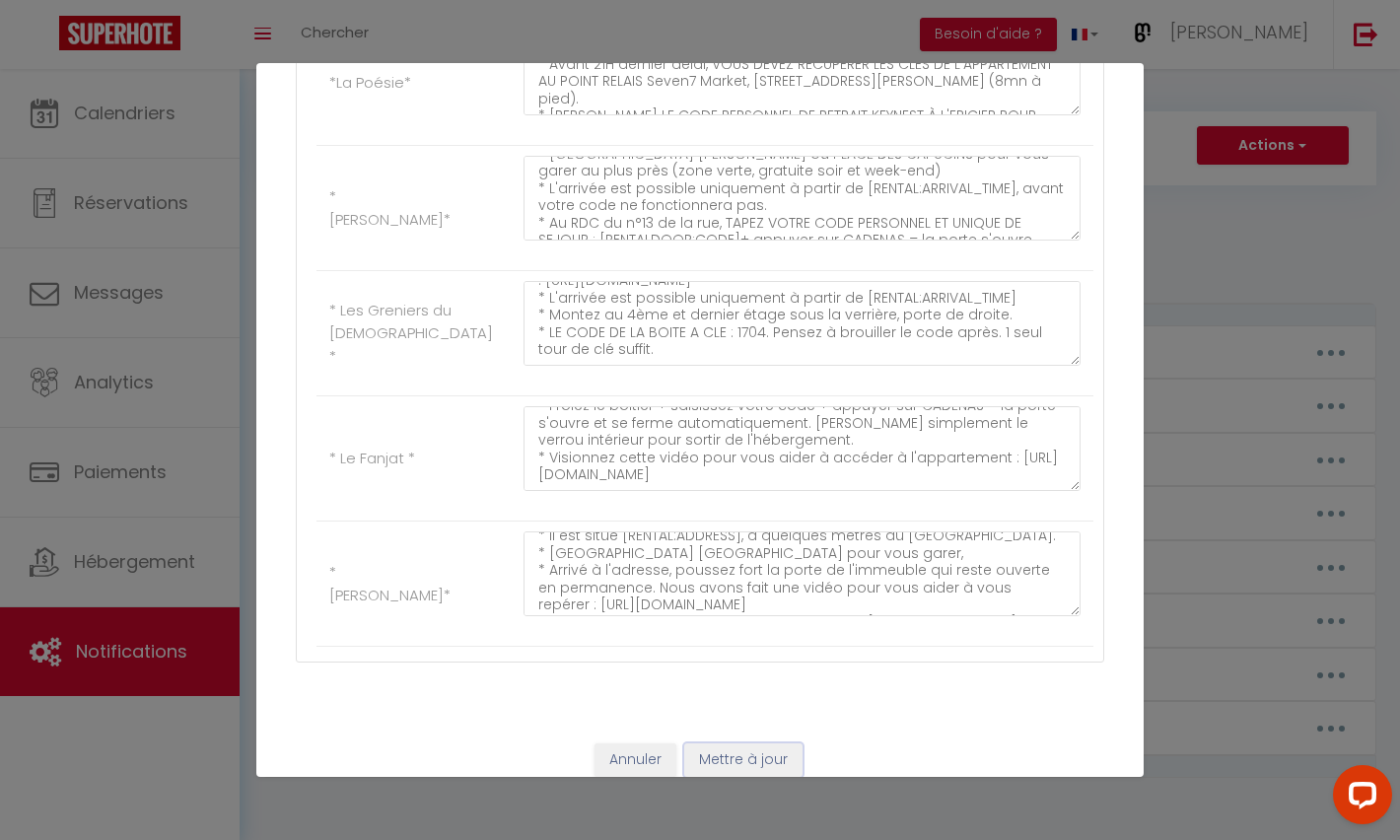 click on "Mettre à jour" at bounding box center (743, 760) 